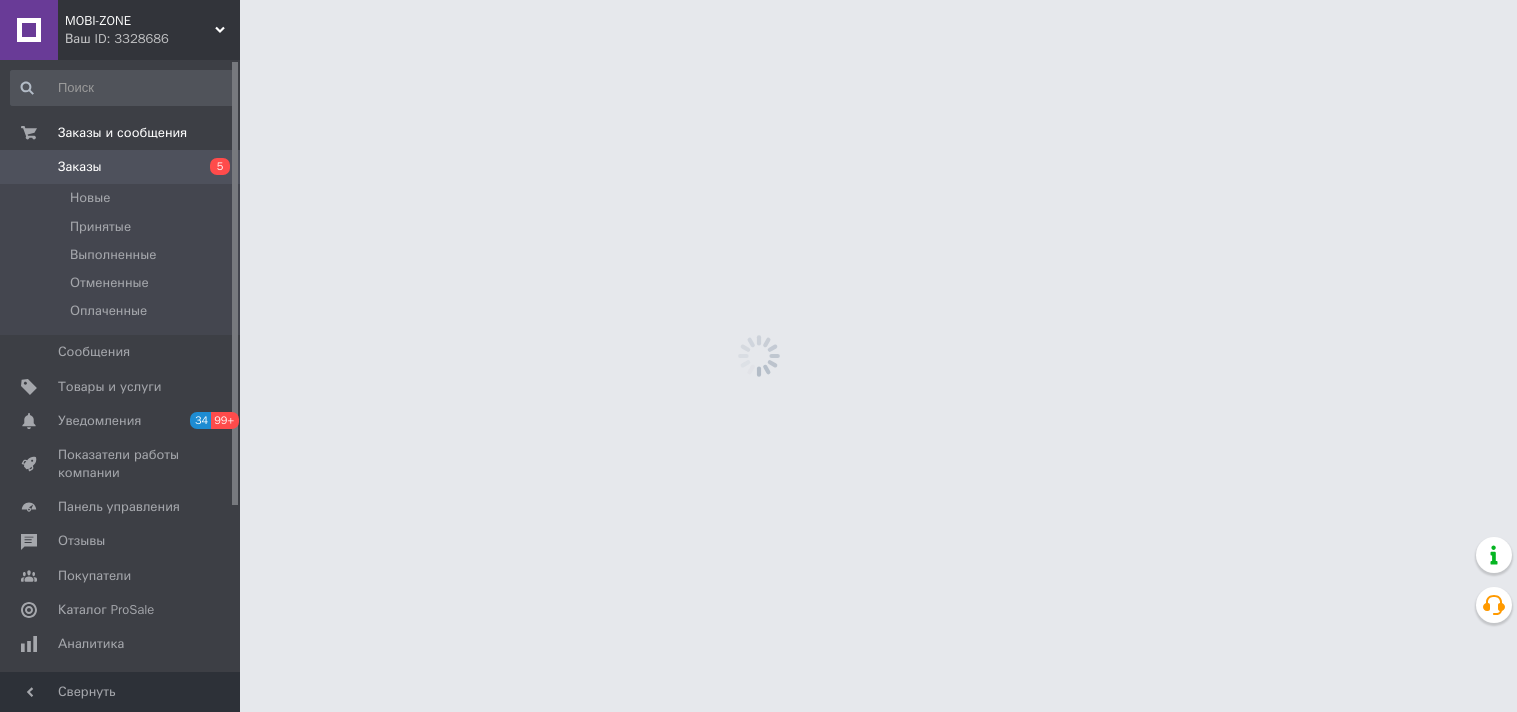 scroll, scrollTop: 0, scrollLeft: 0, axis: both 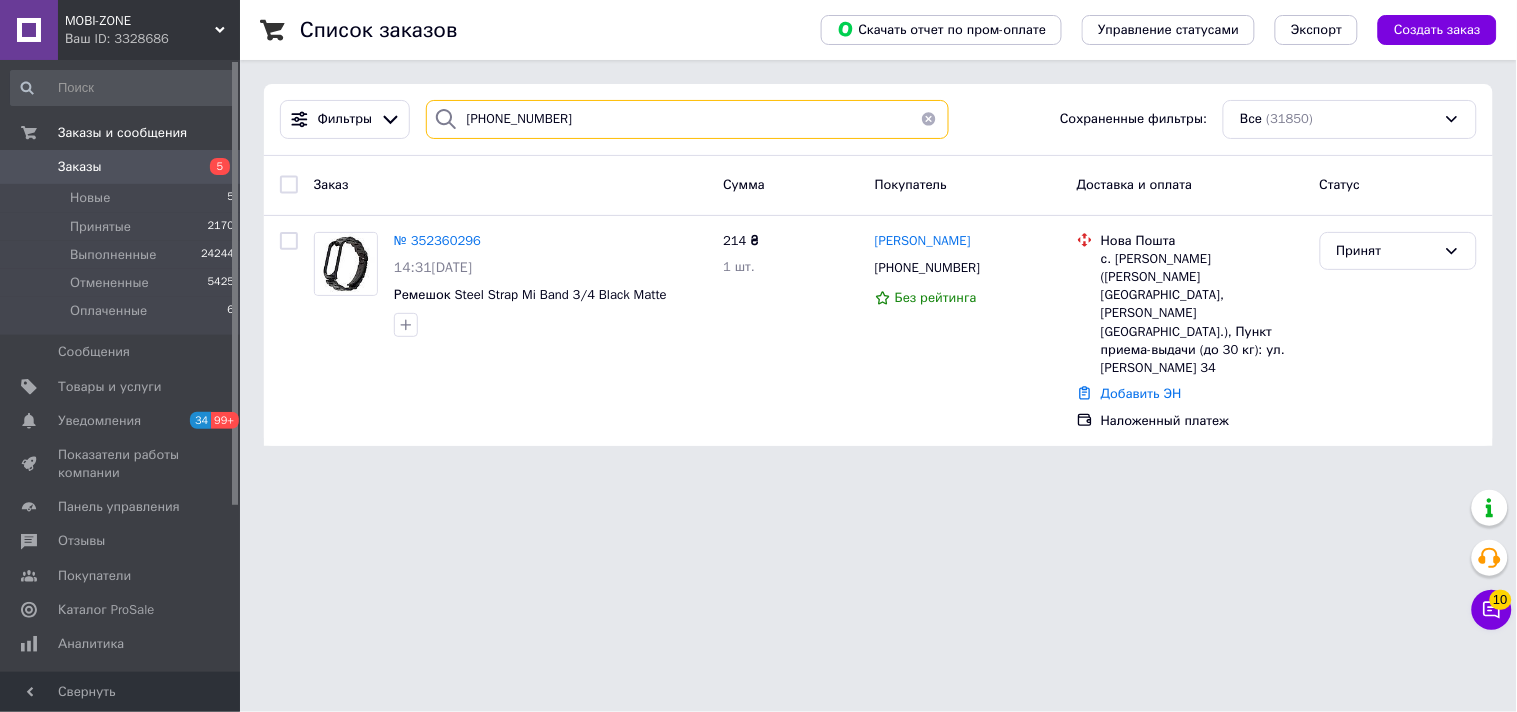 drag, startPoint x: 586, startPoint y: 120, endPoint x: 420, endPoint y: 101, distance: 167.08382 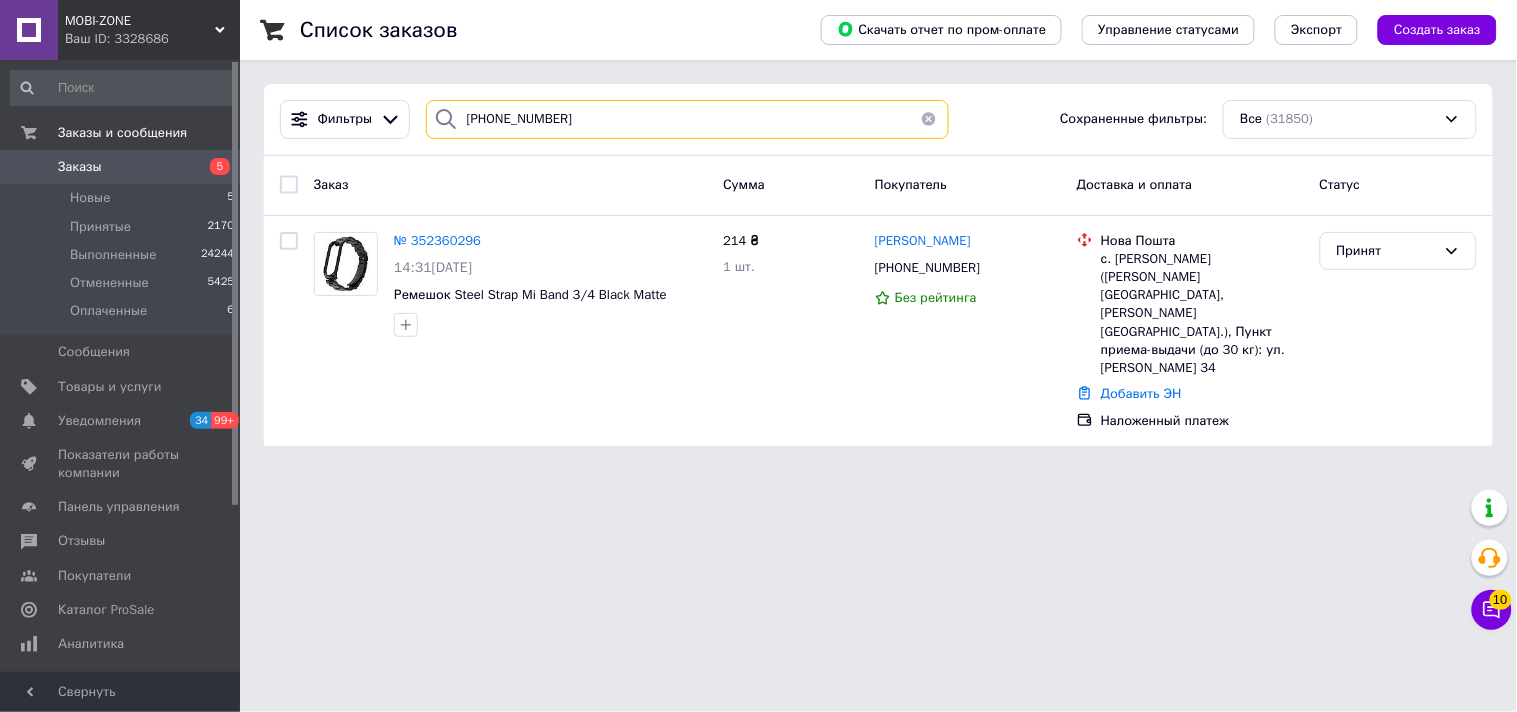 click on "[PHONE_NUMBER]" at bounding box center (687, 119) 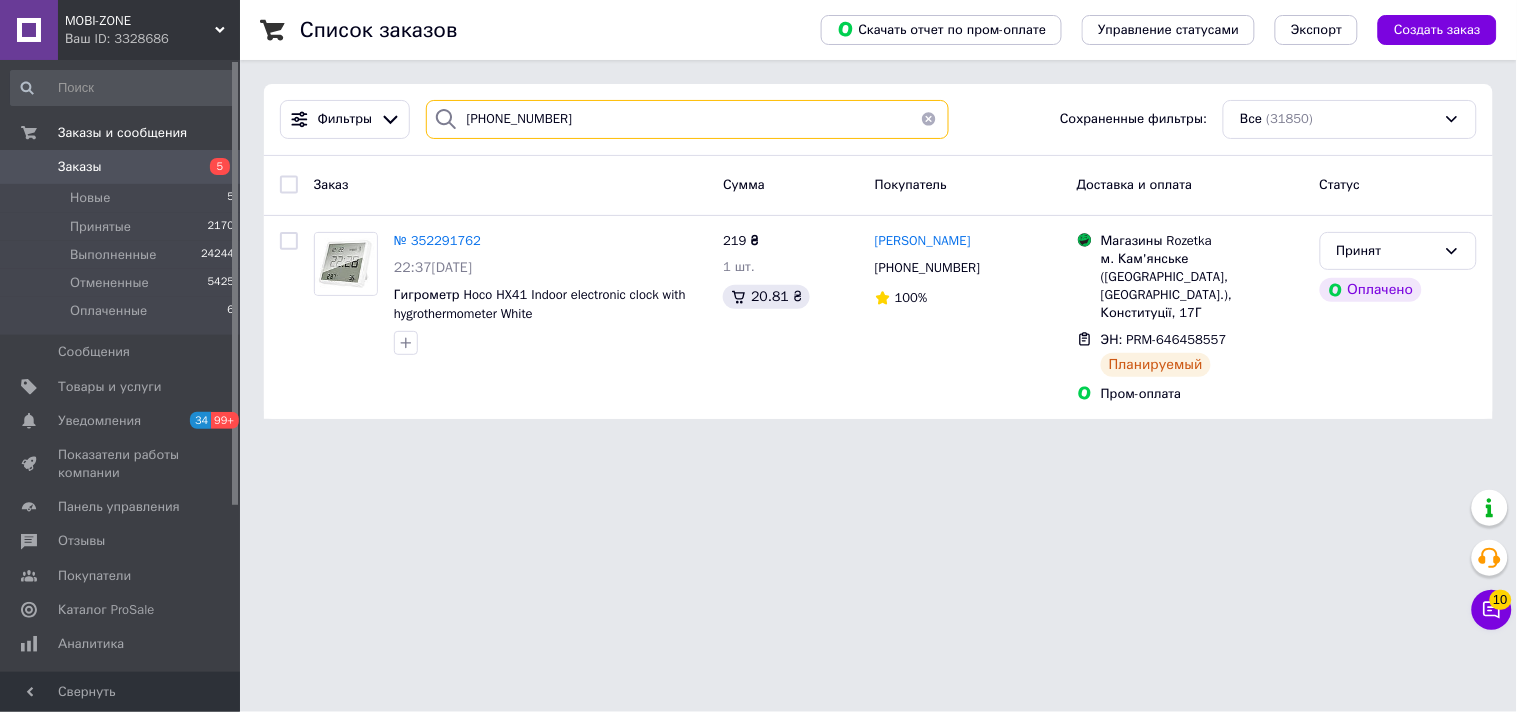 type on "[PHONE_NUMBER]" 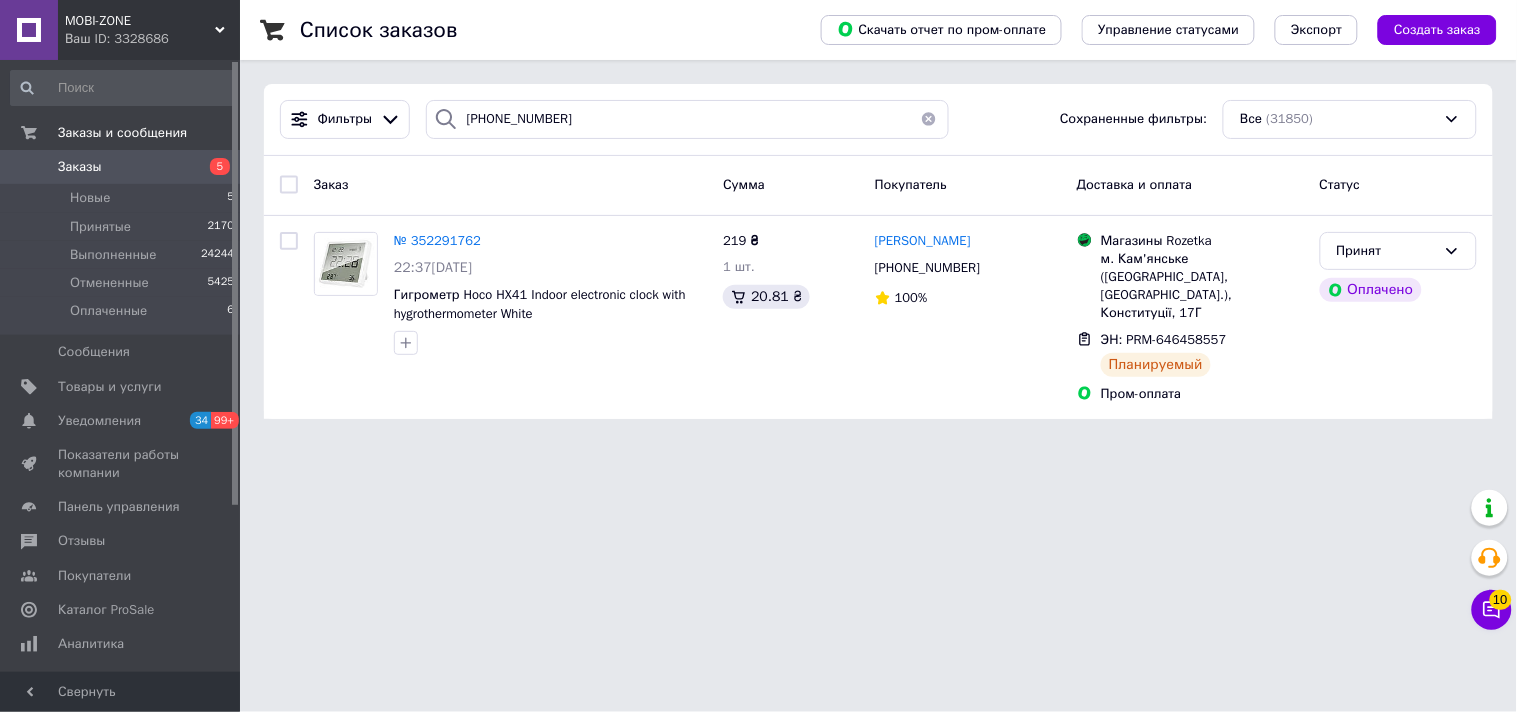 click on "Чат с покупателем 10" at bounding box center (1492, 610) 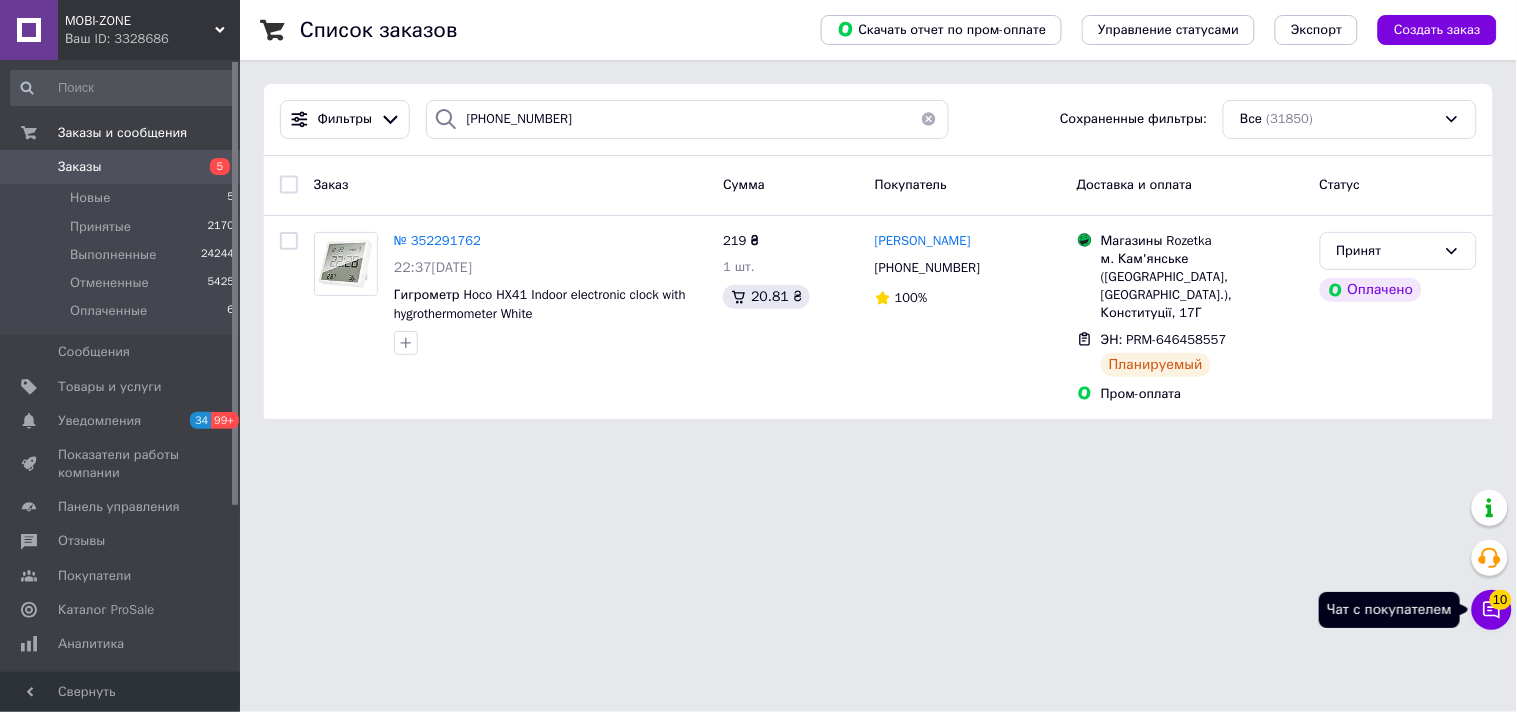 click 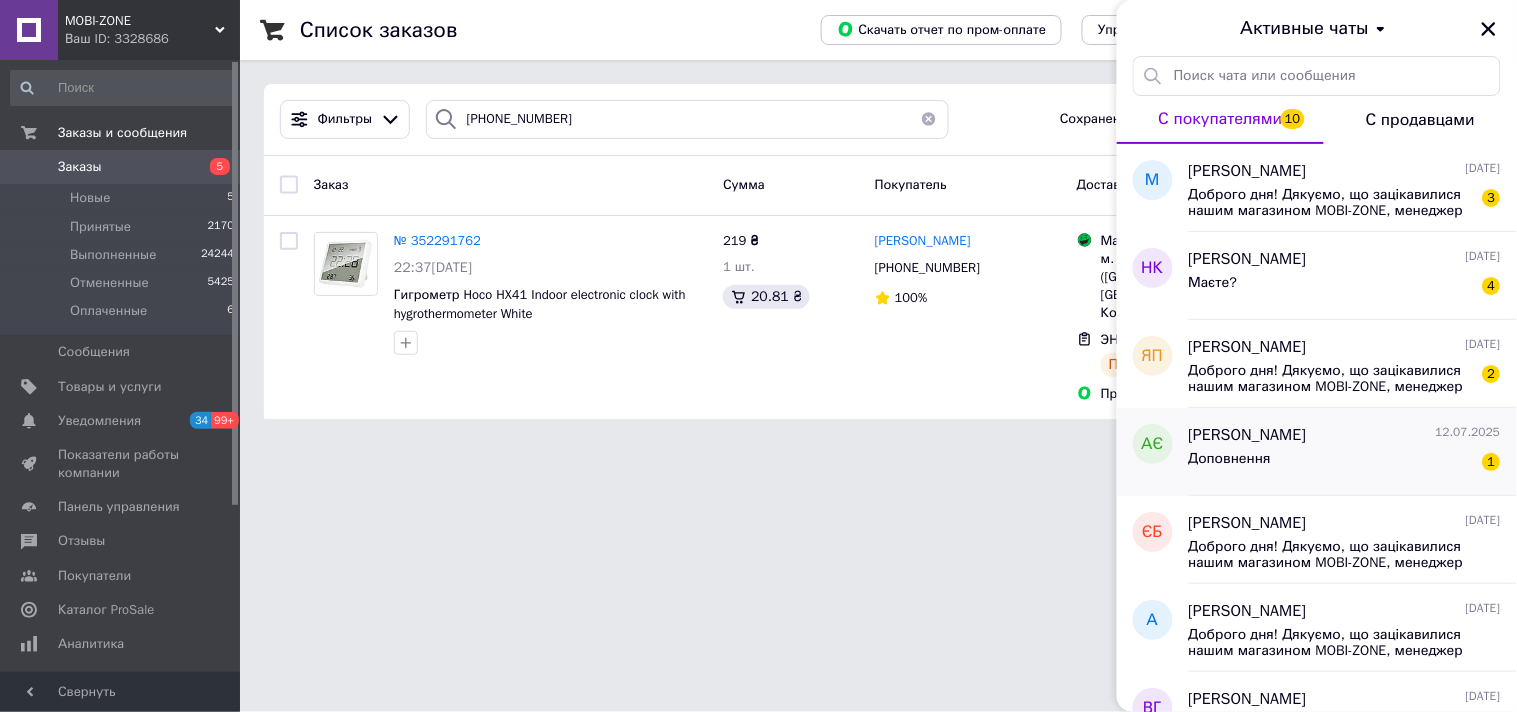 click on "Доповнення 1" at bounding box center [1345, 463] 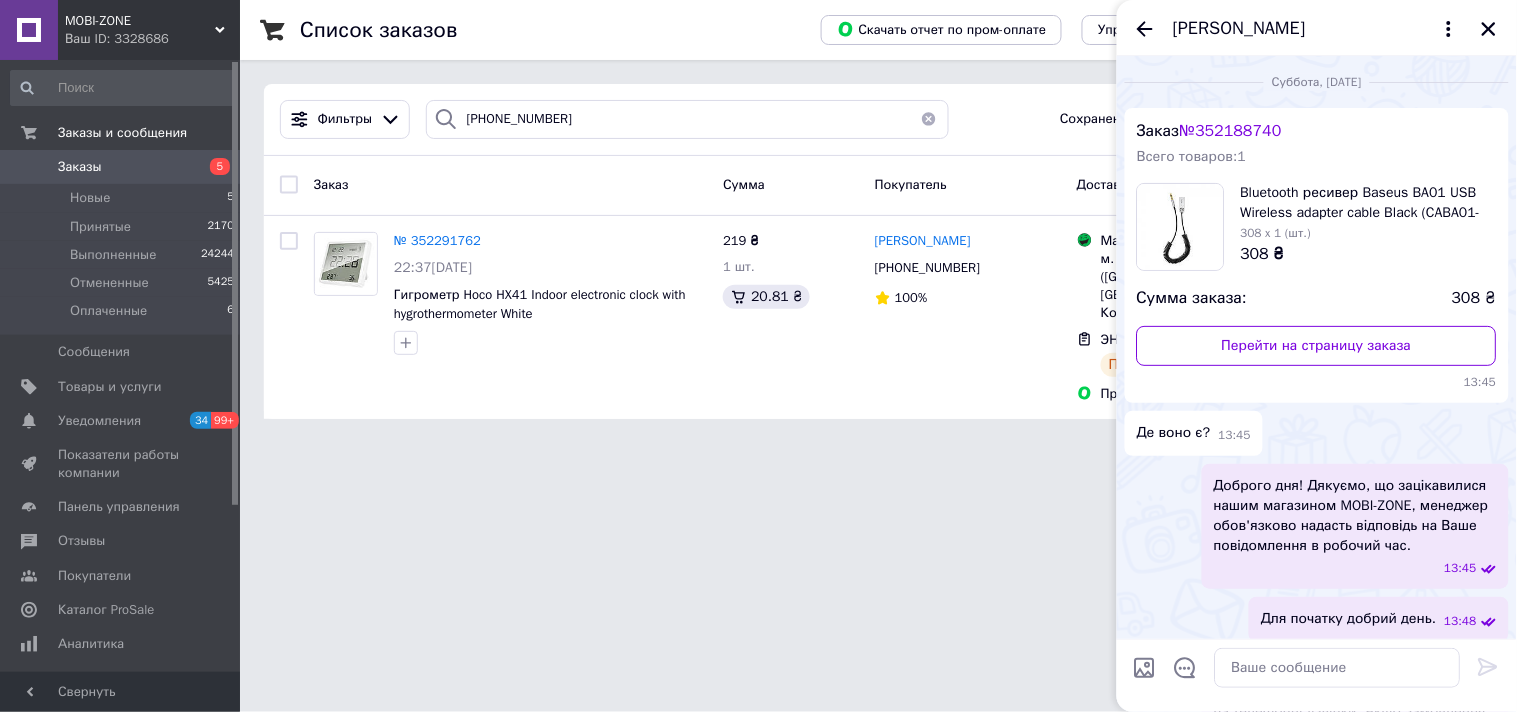 scroll, scrollTop: 273, scrollLeft: 0, axis: vertical 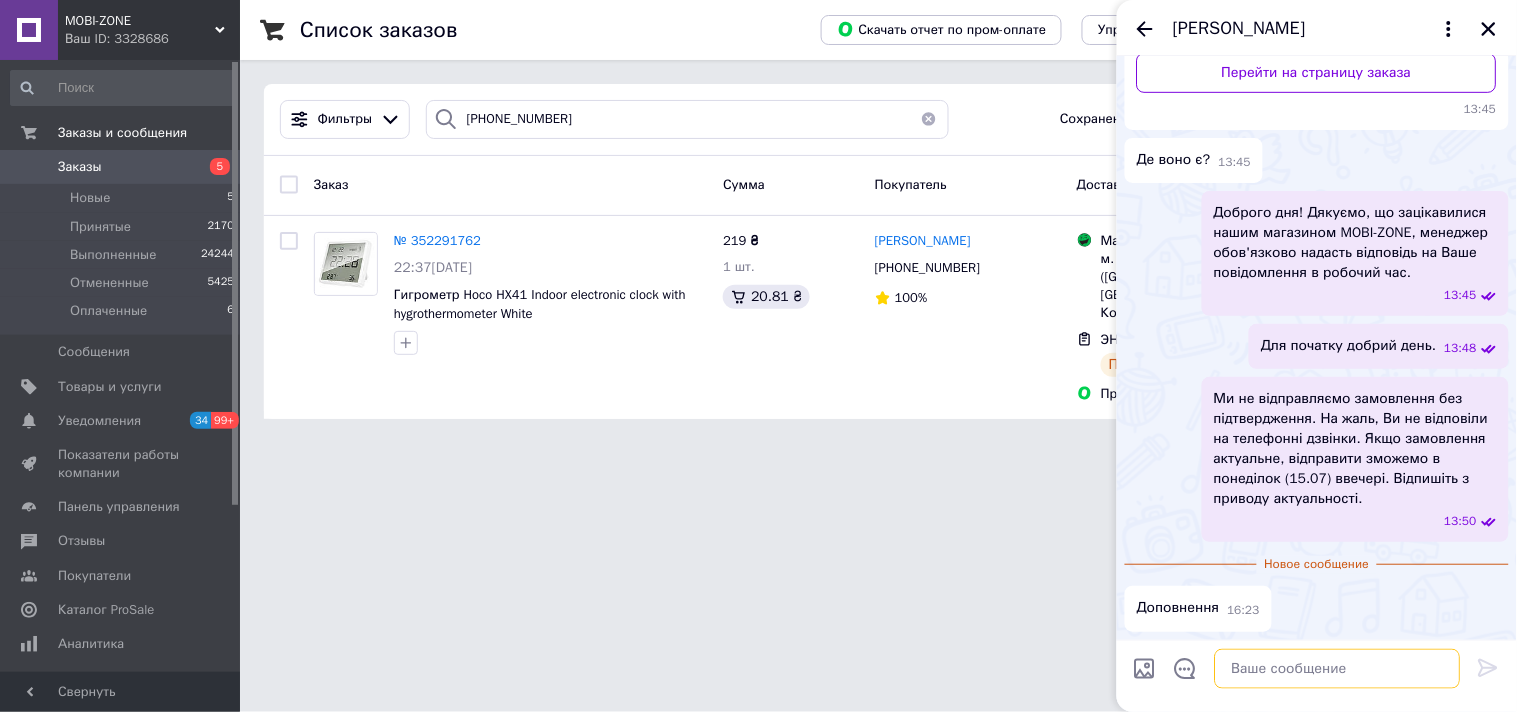 click at bounding box center [1338, 668] 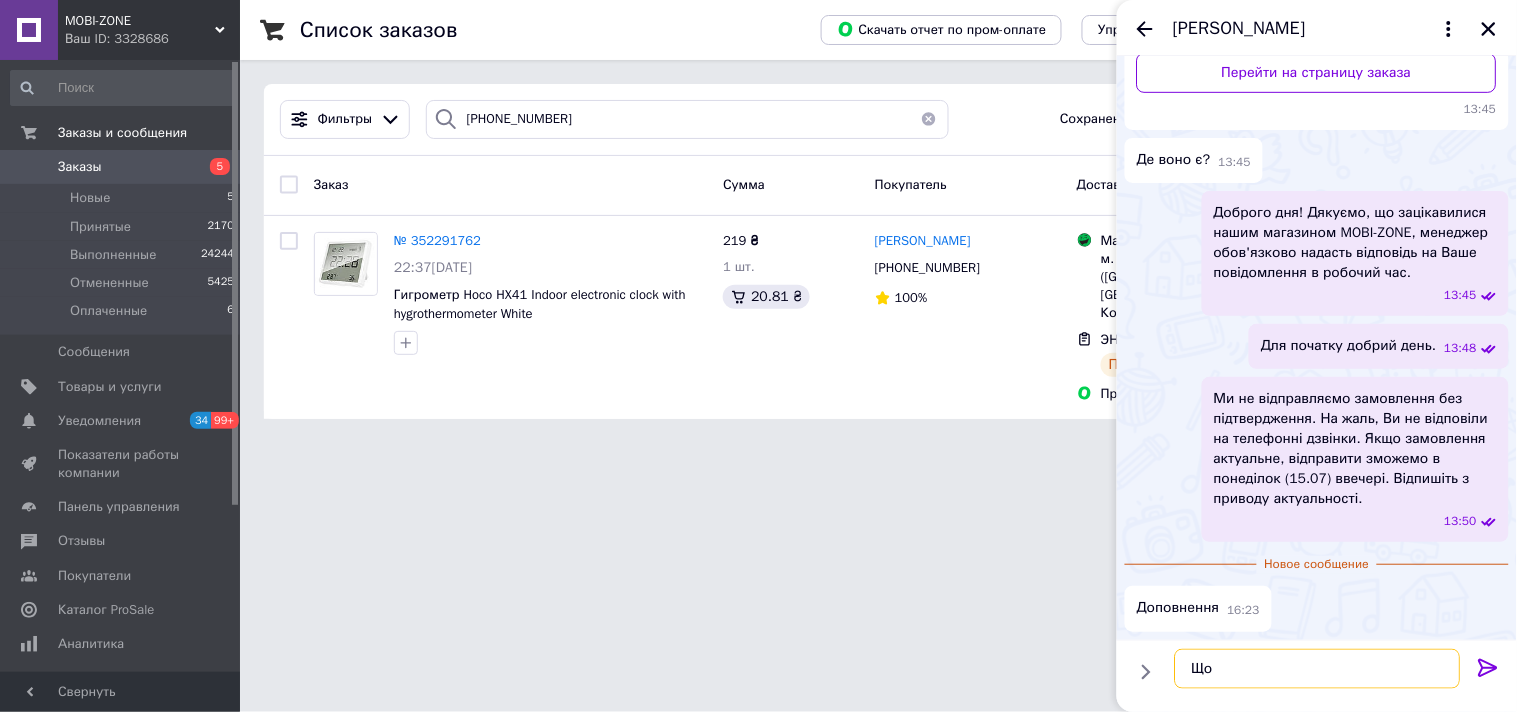 type on "Щ" 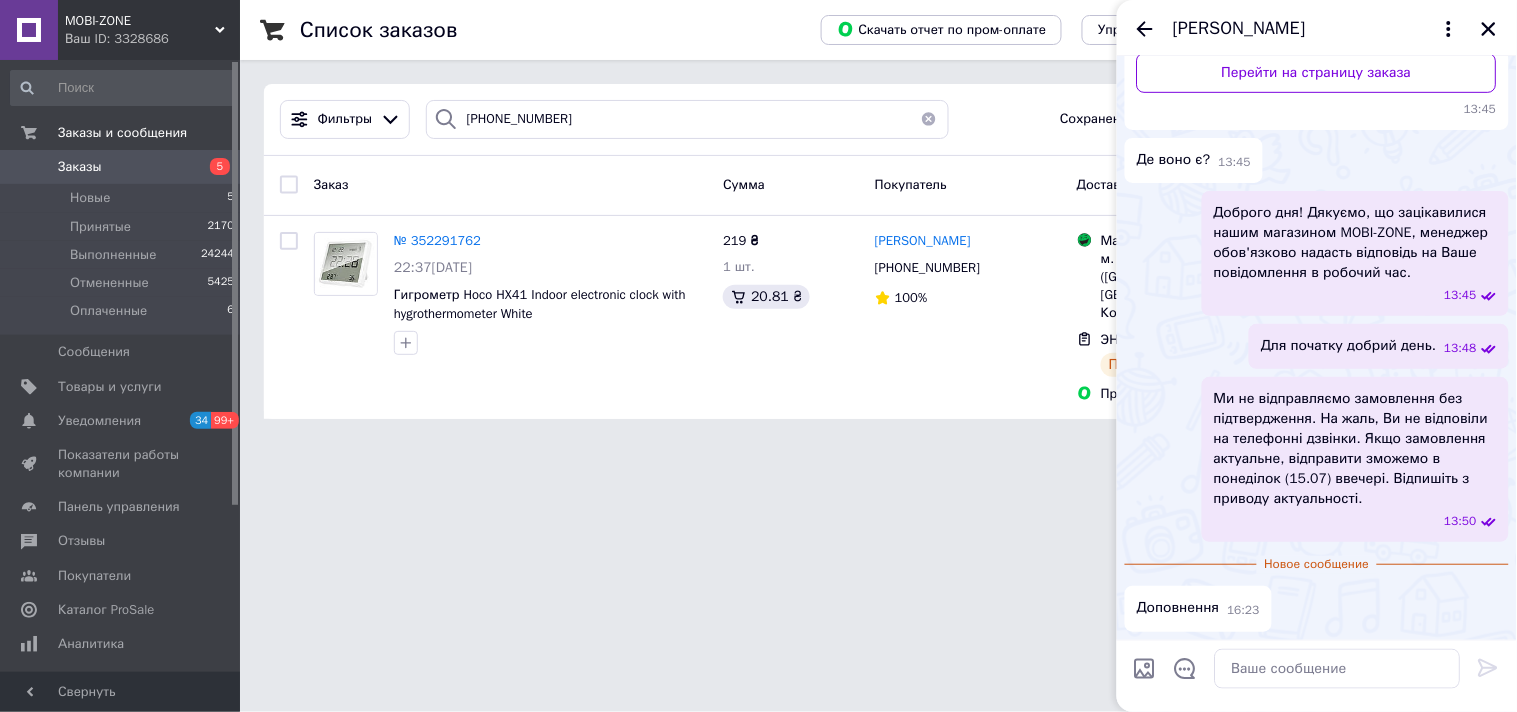 click on "Ми не відправляємо замовлення без підтвердження. На жаль, Ви не відповіли на телефонні дзвінки. Якщо замовлення актуальне, відправити зможемо в понеділок (15.07) ввечері. Відпишіть з приводу актуальності." at bounding box center [1355, 449] 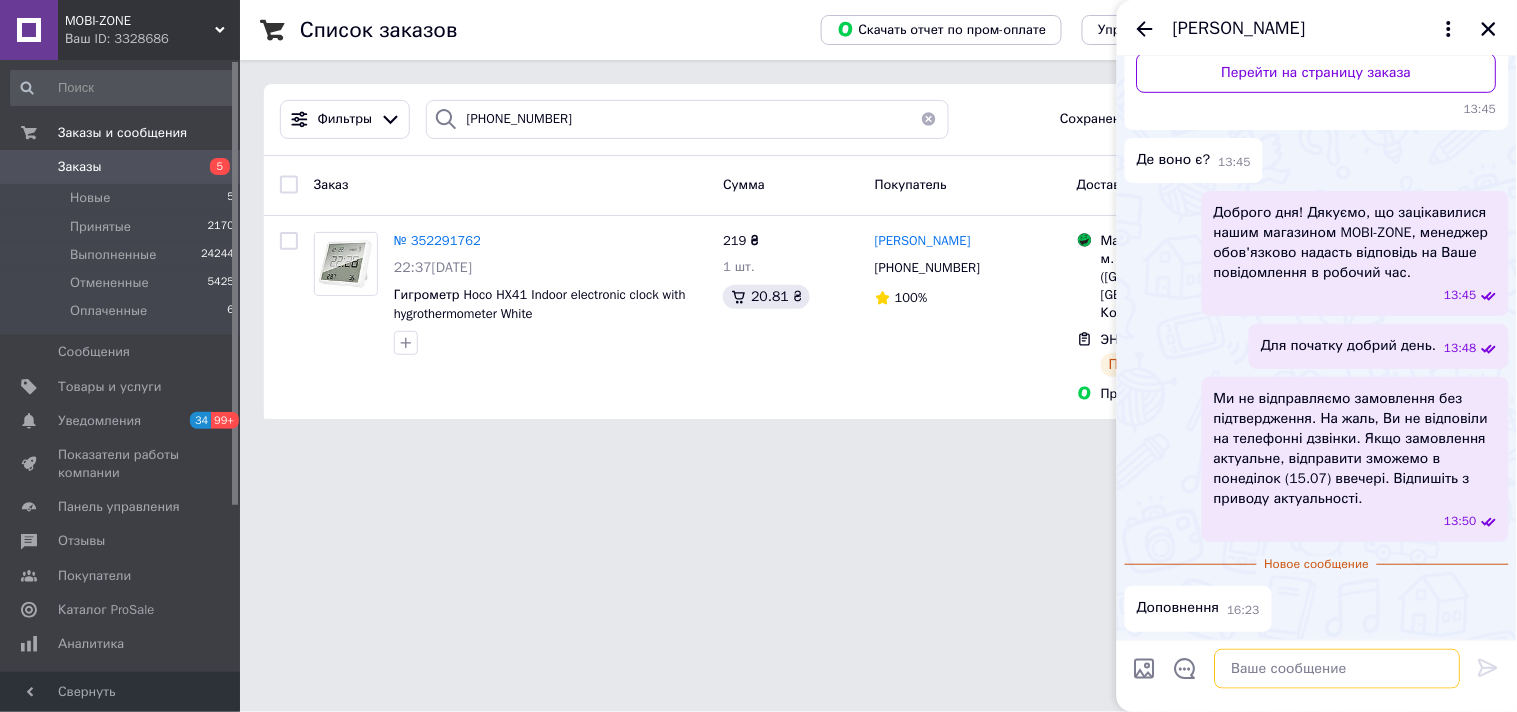 click at bounding box center [1338, 668] 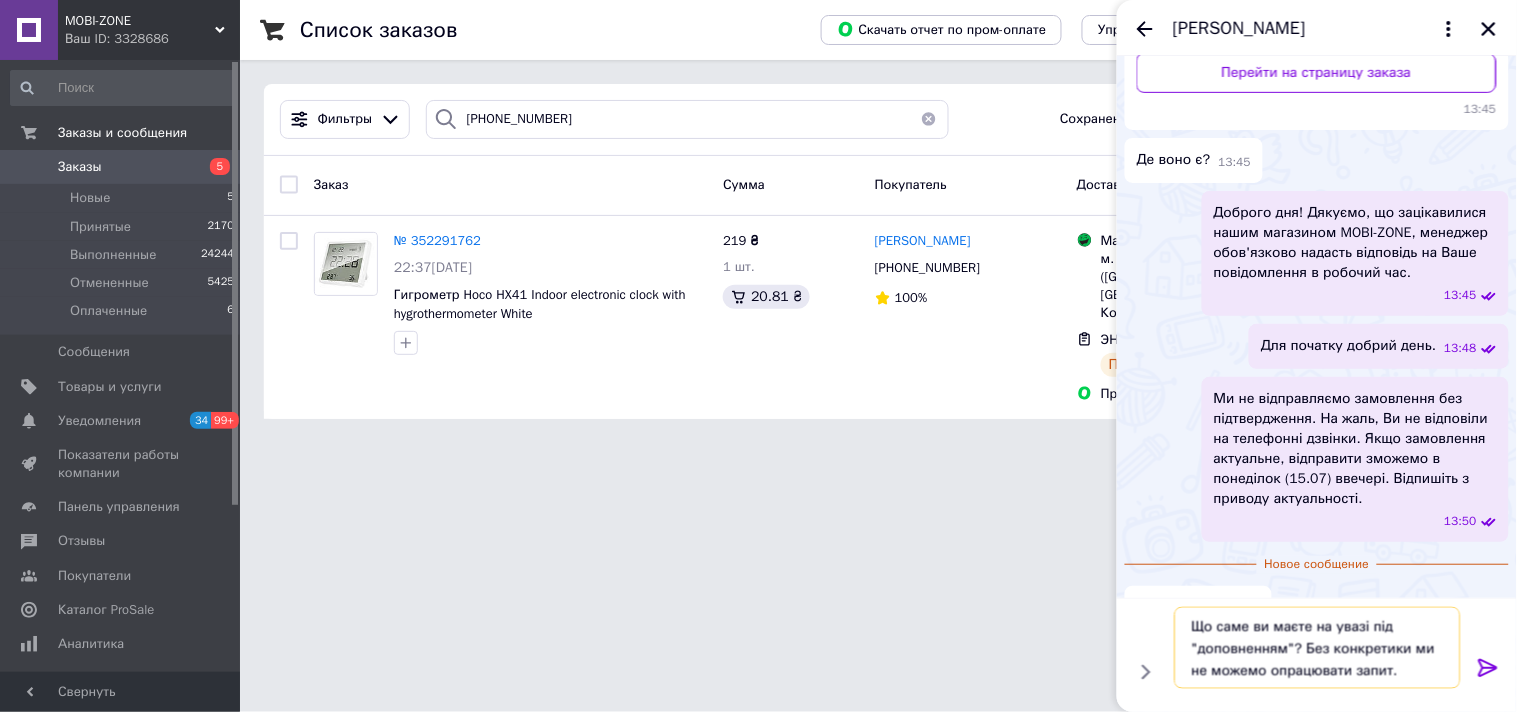 type on "Що саме ви маєте на увазі під "доповненням"? Без конкретики ми не можемо опрацювати запит." 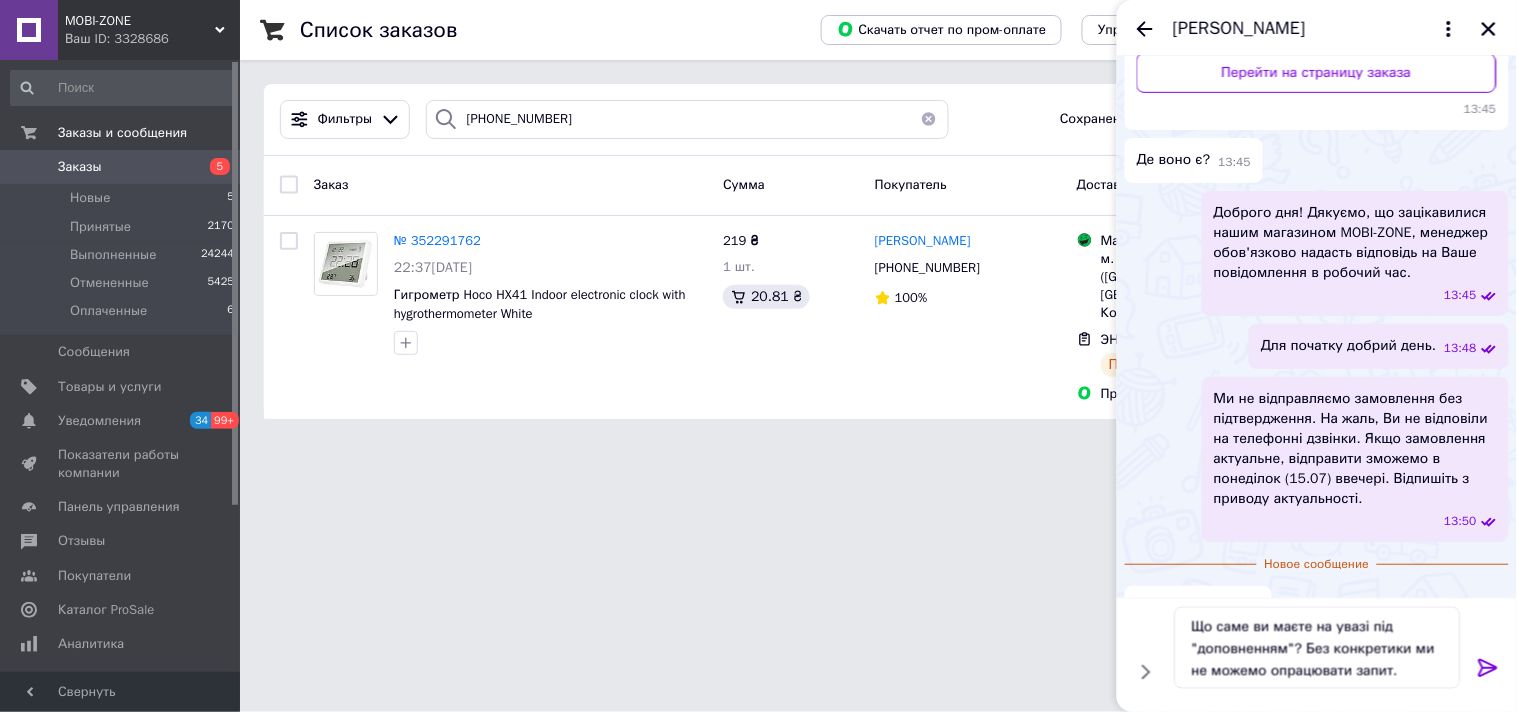 click 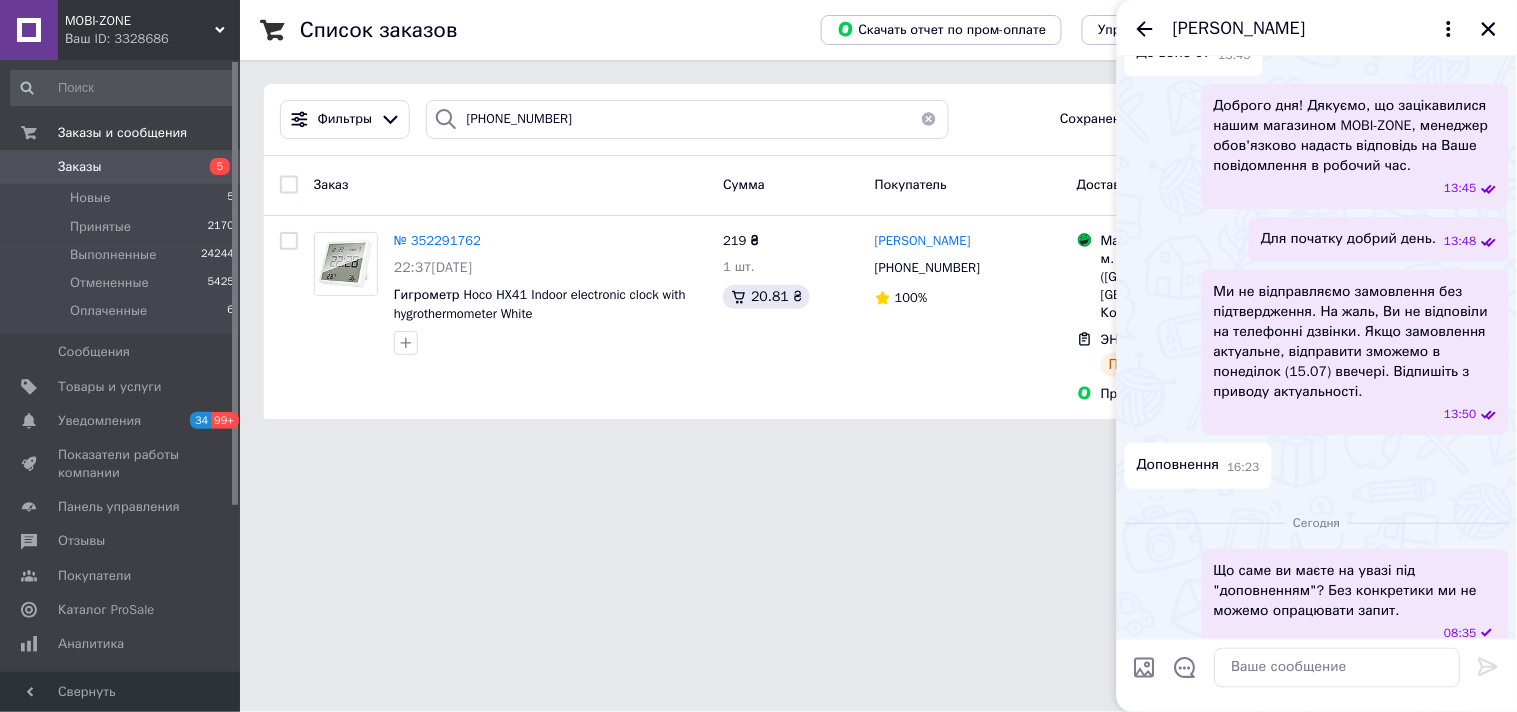 scroll, scrollTop: 335, scrollLeft: 0, axis: vertical 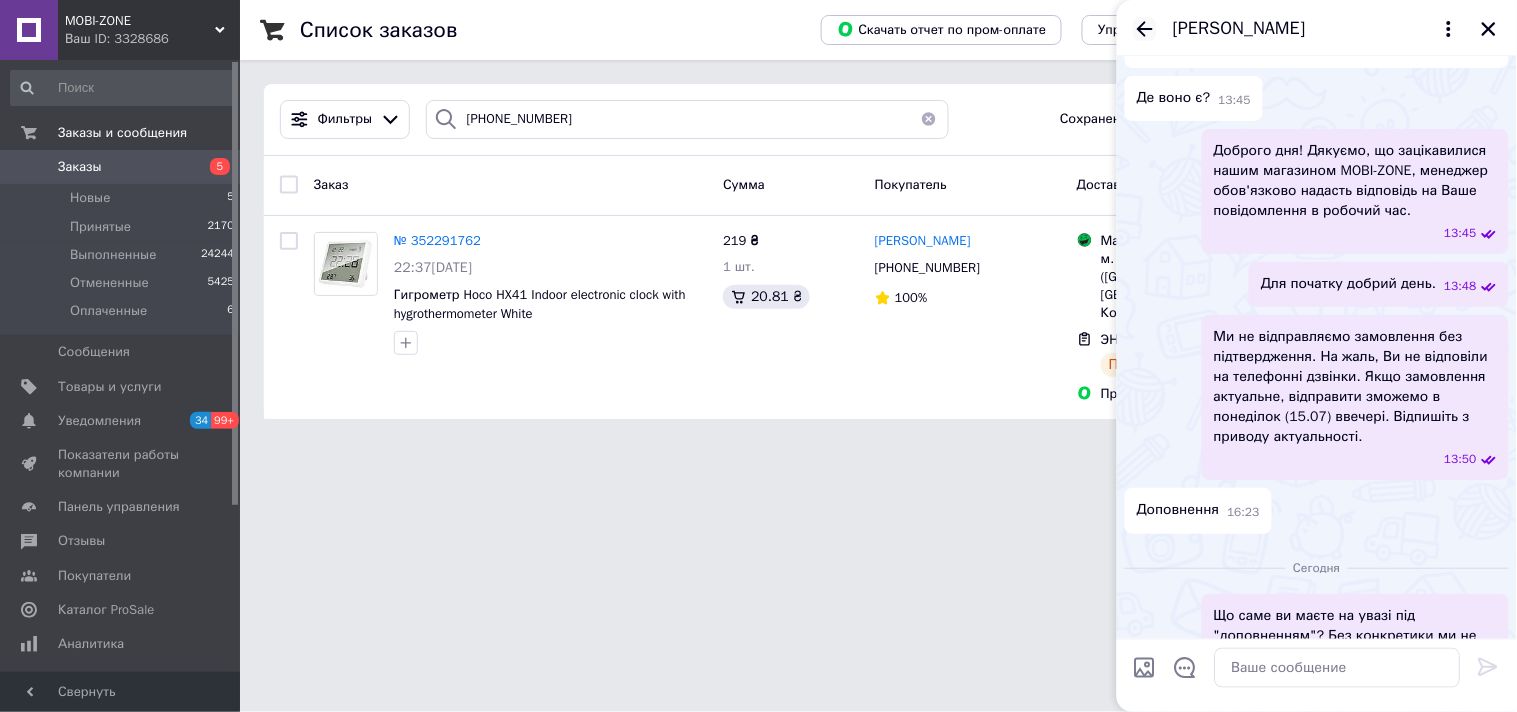 click 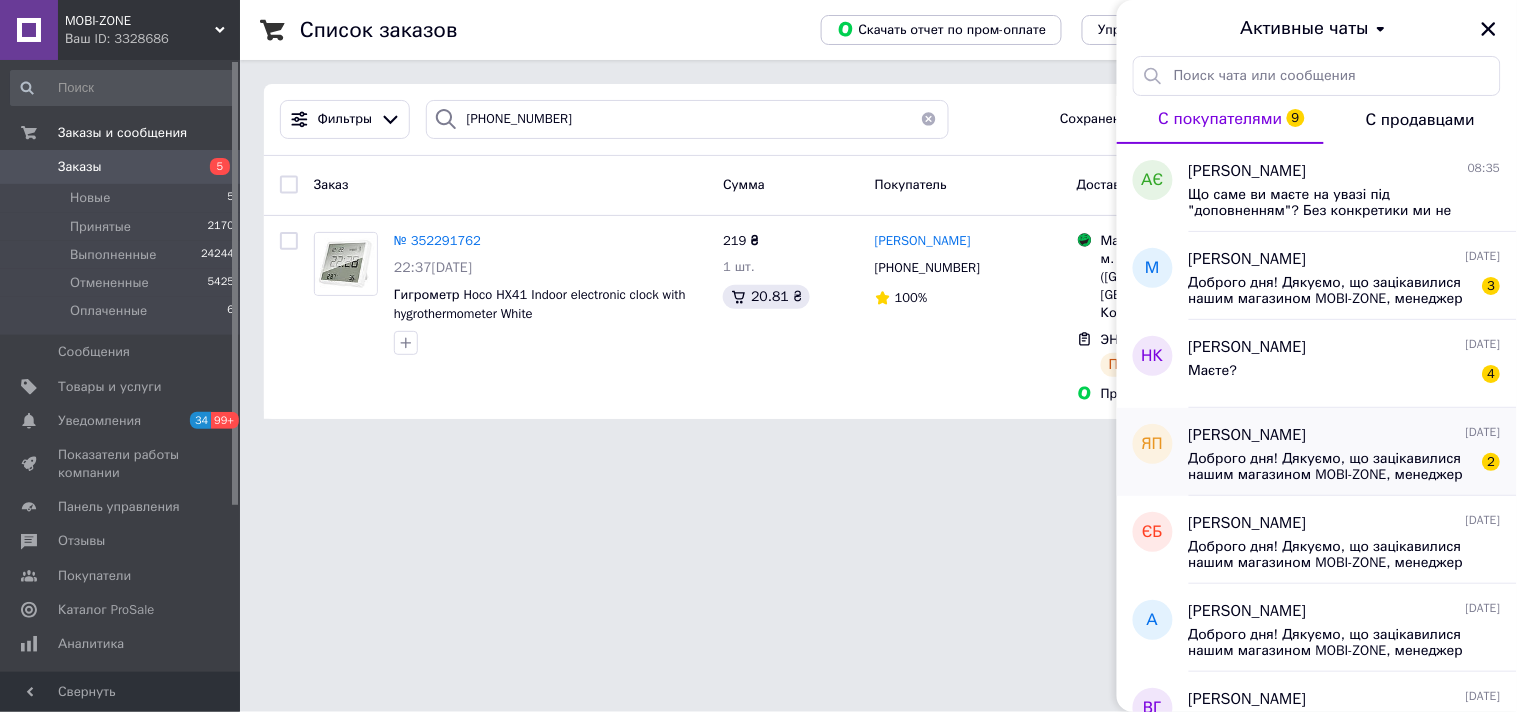 click on "Доброго дня! Дякуємо, що зацікавилися нашим магазином MOBI-ZONE, менеджер обов'язково надасть відповідь на Ваше повідомлення в робочий час." at bounding box center [1331, 467] 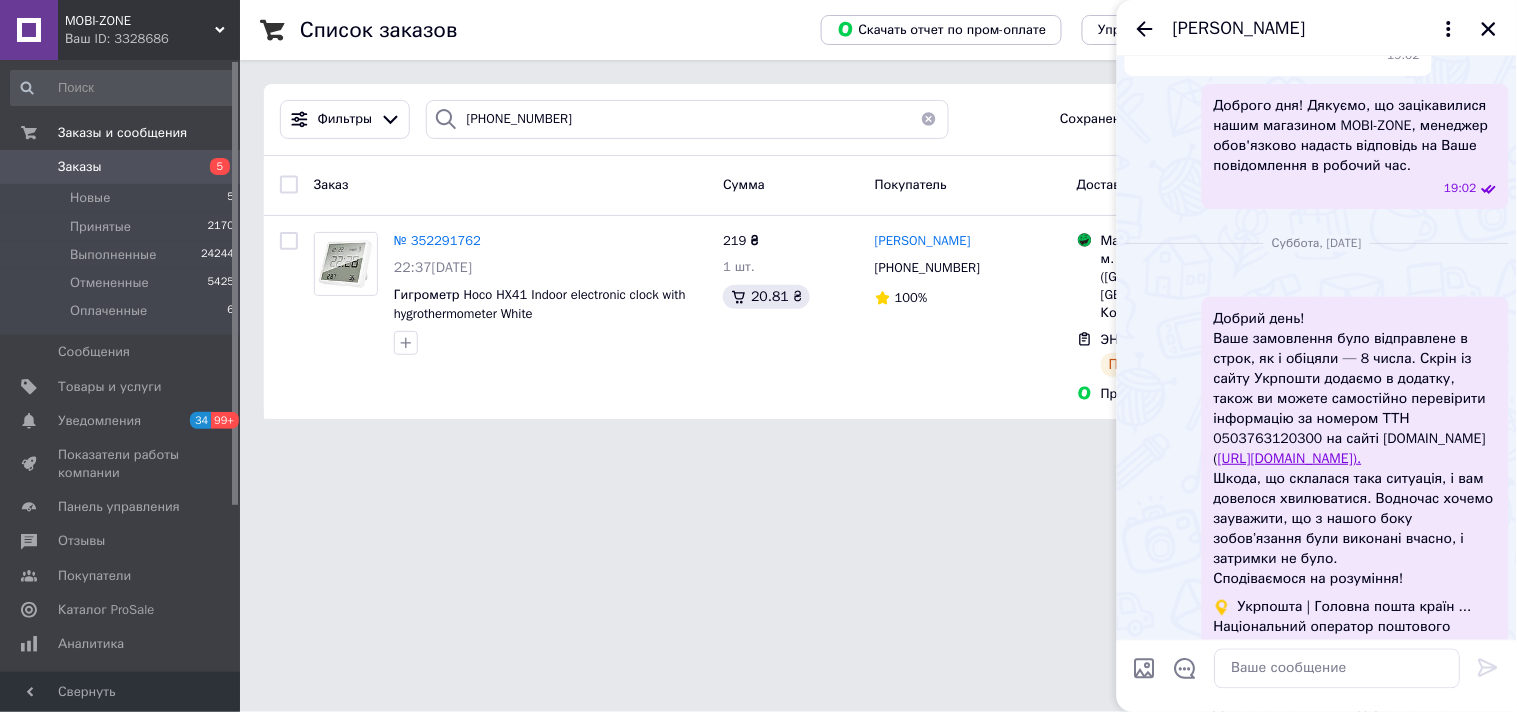 scroll, scrollTop: 731, scrollLeft: 0, axis: vertical 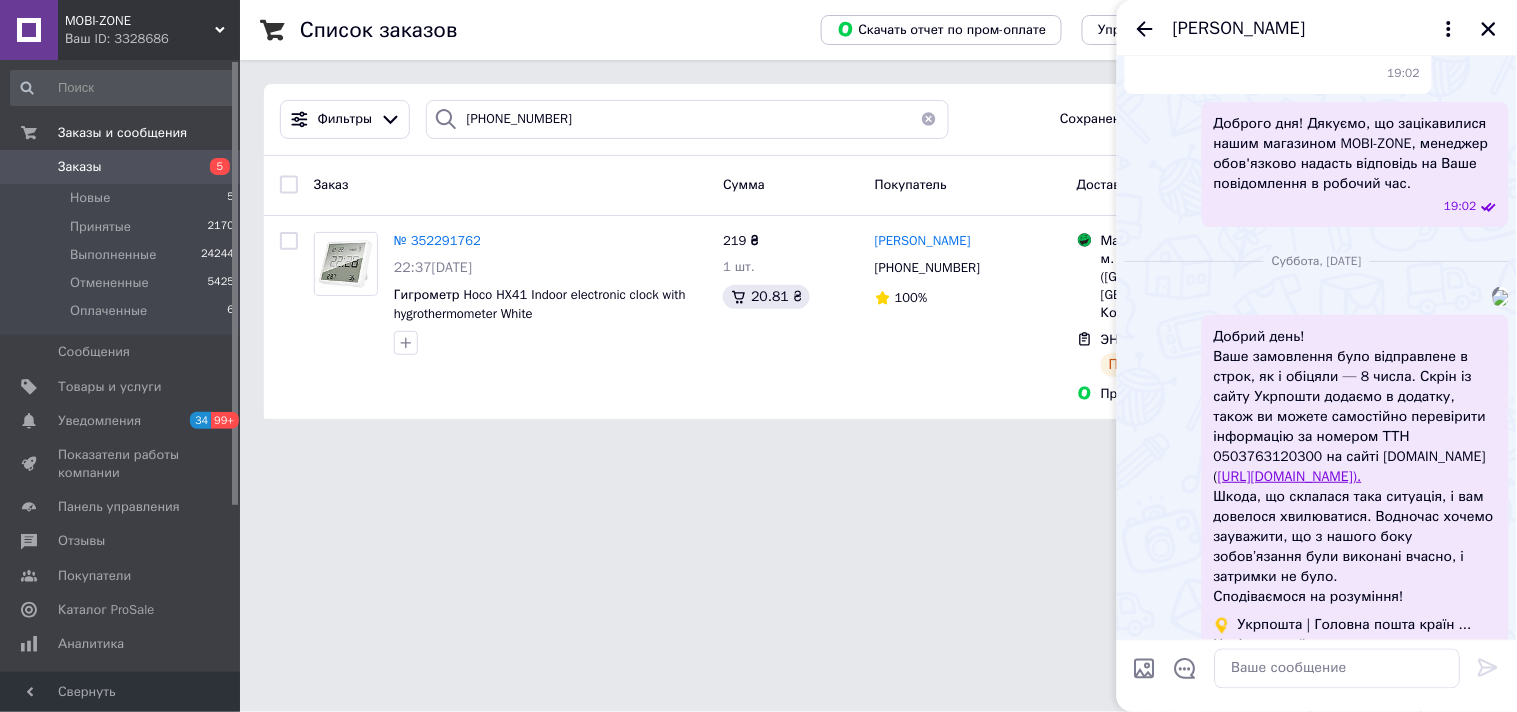 drag, startPoint x: 1142, startPoint y: 137, endPoint x: 1366, endPoint y: 230, distance: 242.53865 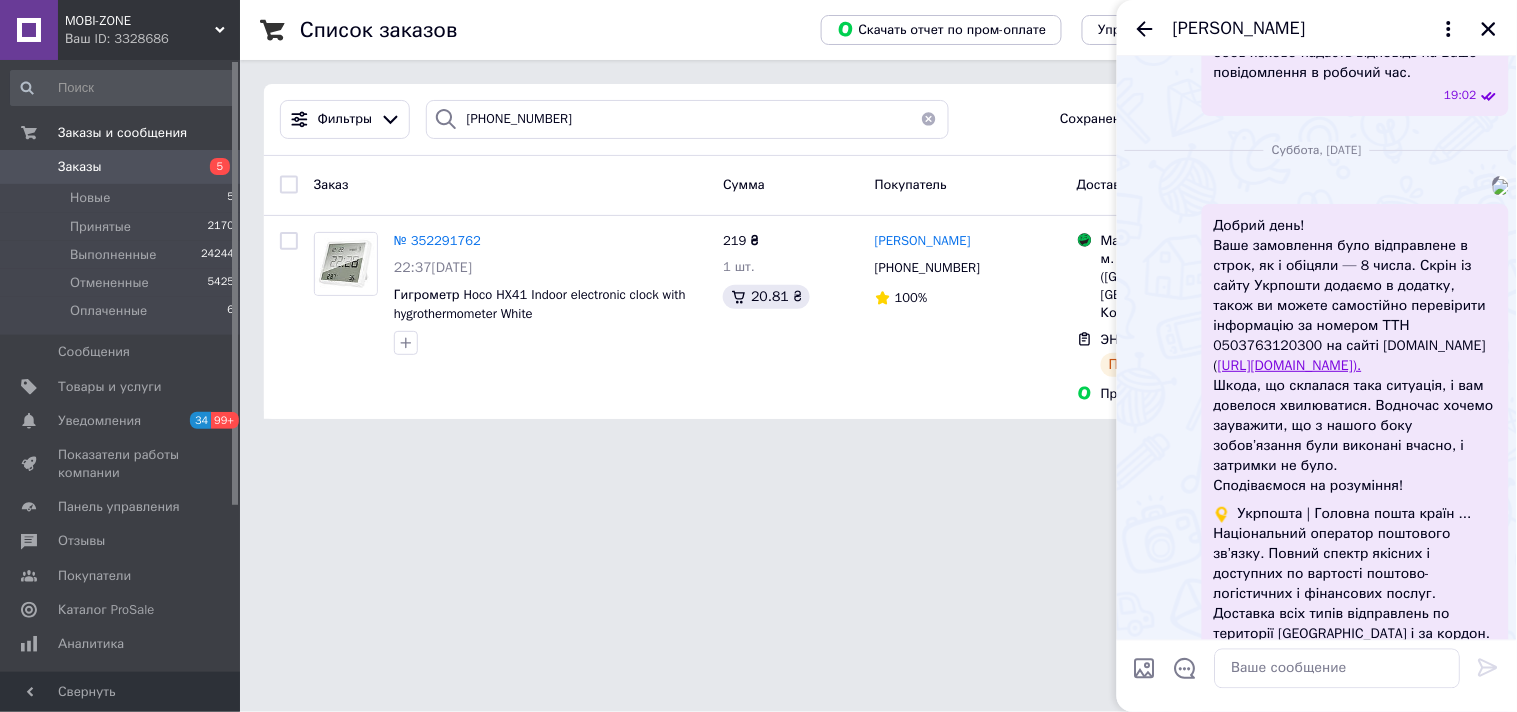 scroll, scrollTop: 824, scrollLeft: 0, axis: vertical 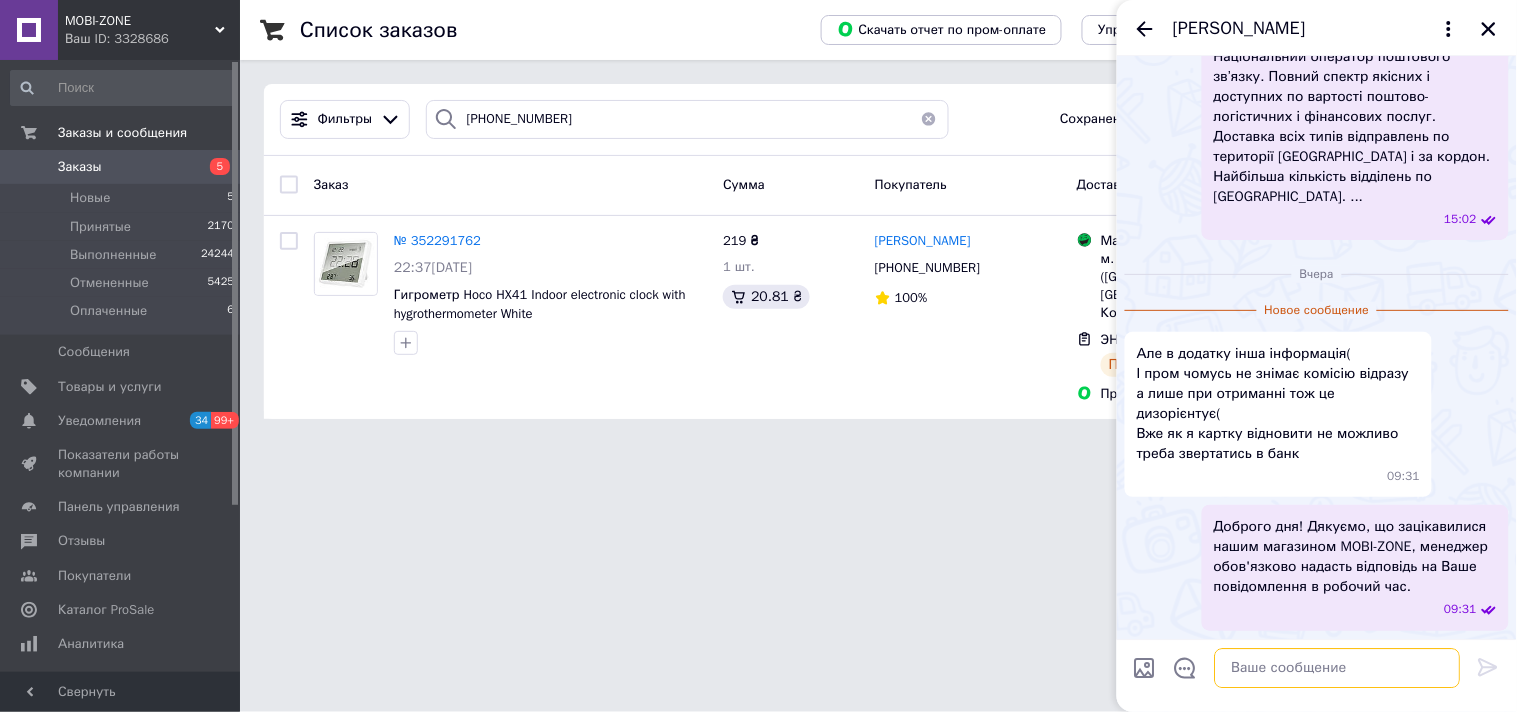 click at bounding box center [1338, 668] 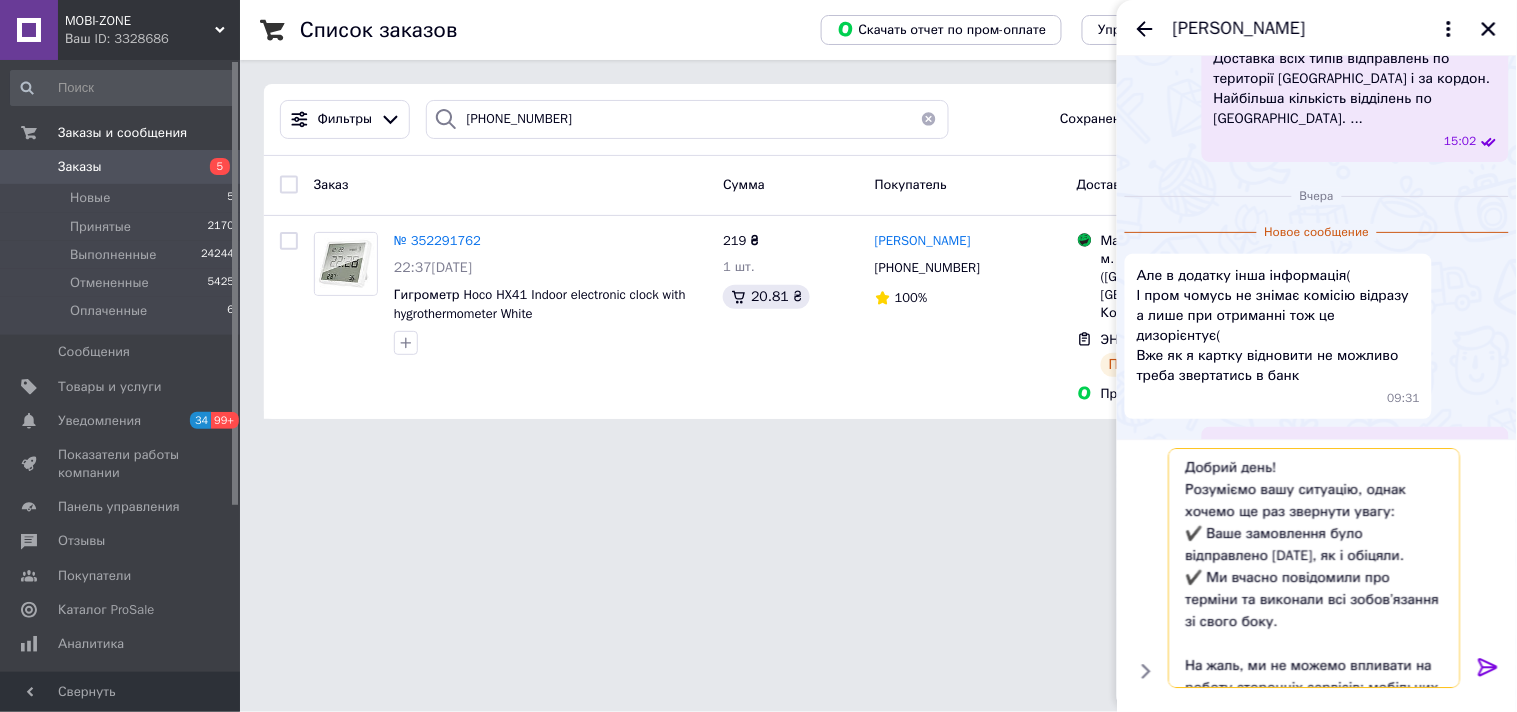 scroll, scrollTop: 240, scrollLeft: 0, axis: vertical 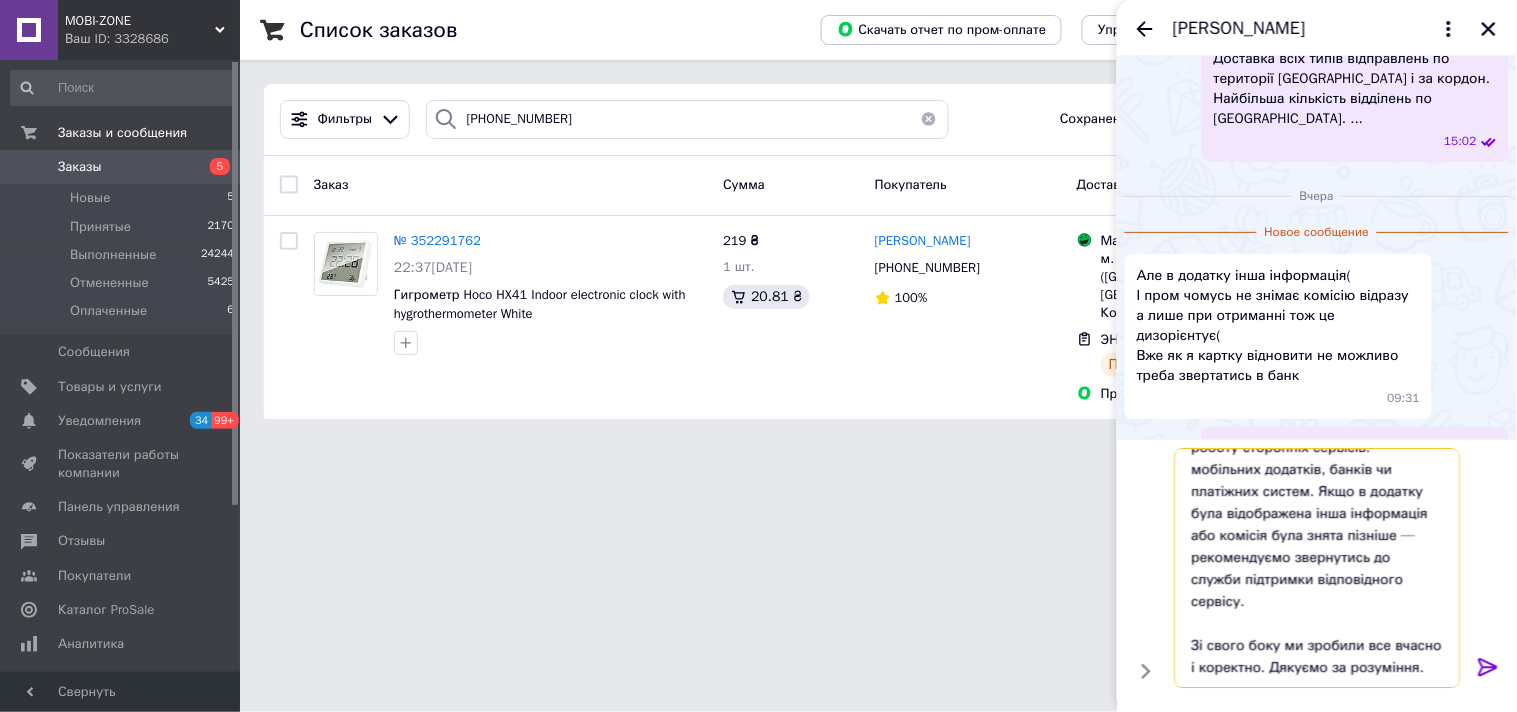 type 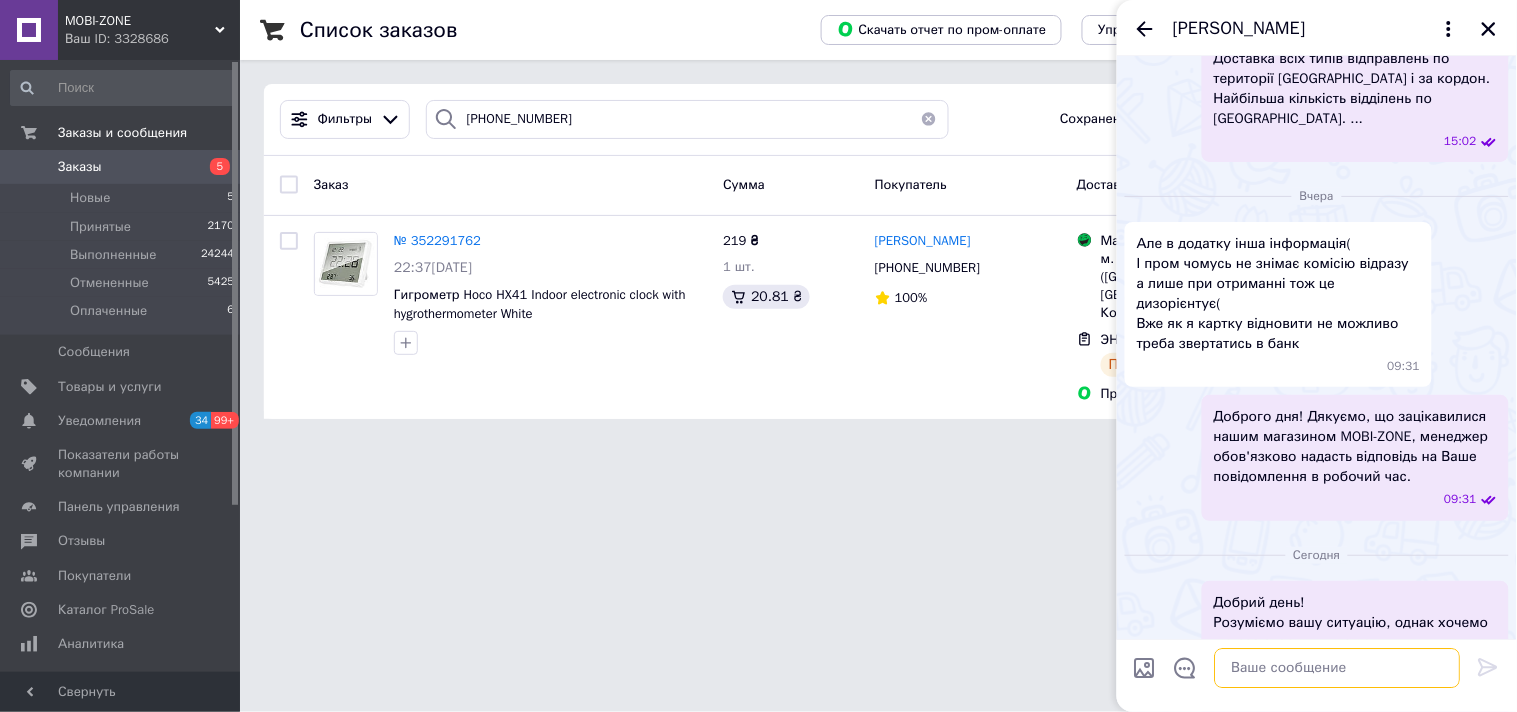 scroll, scrollTop: 0, scrollLeft: 0, axis: both 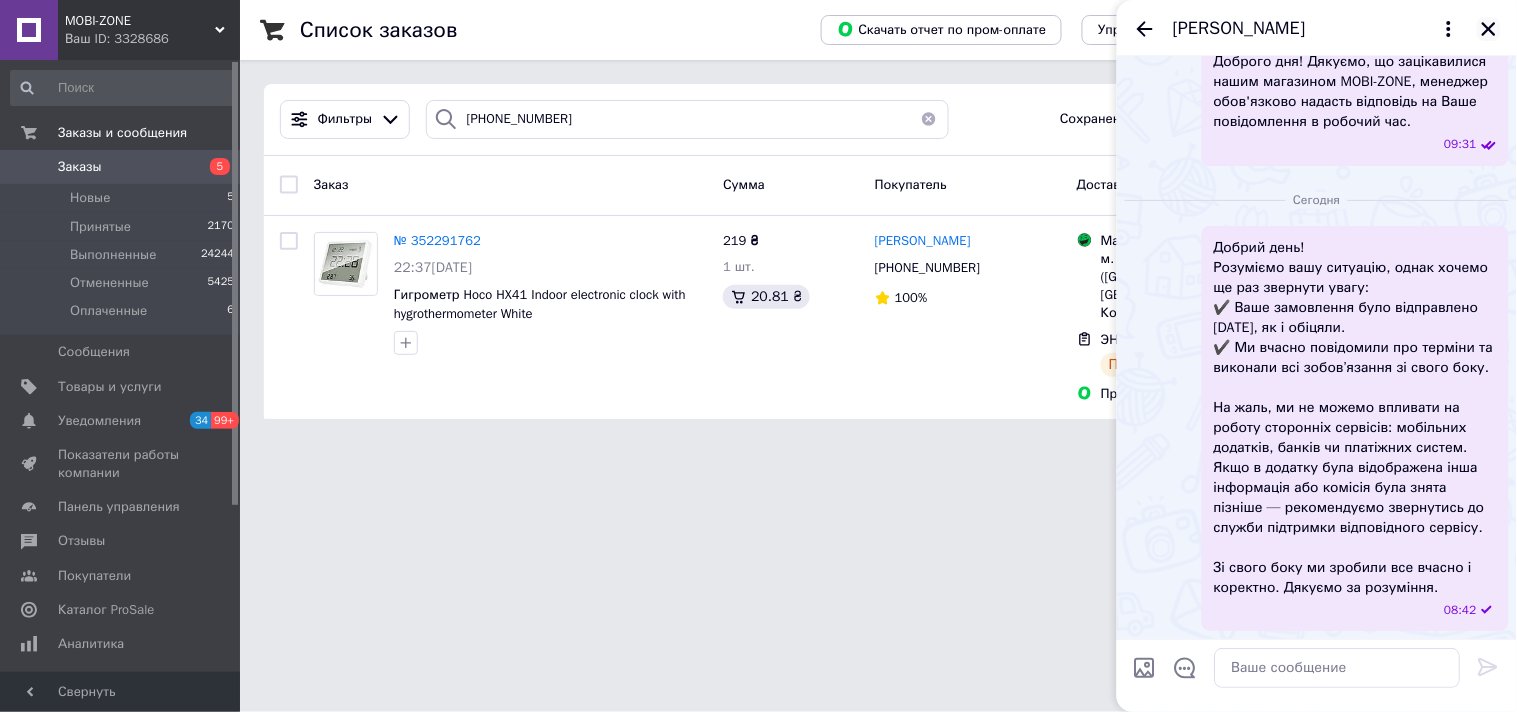 click 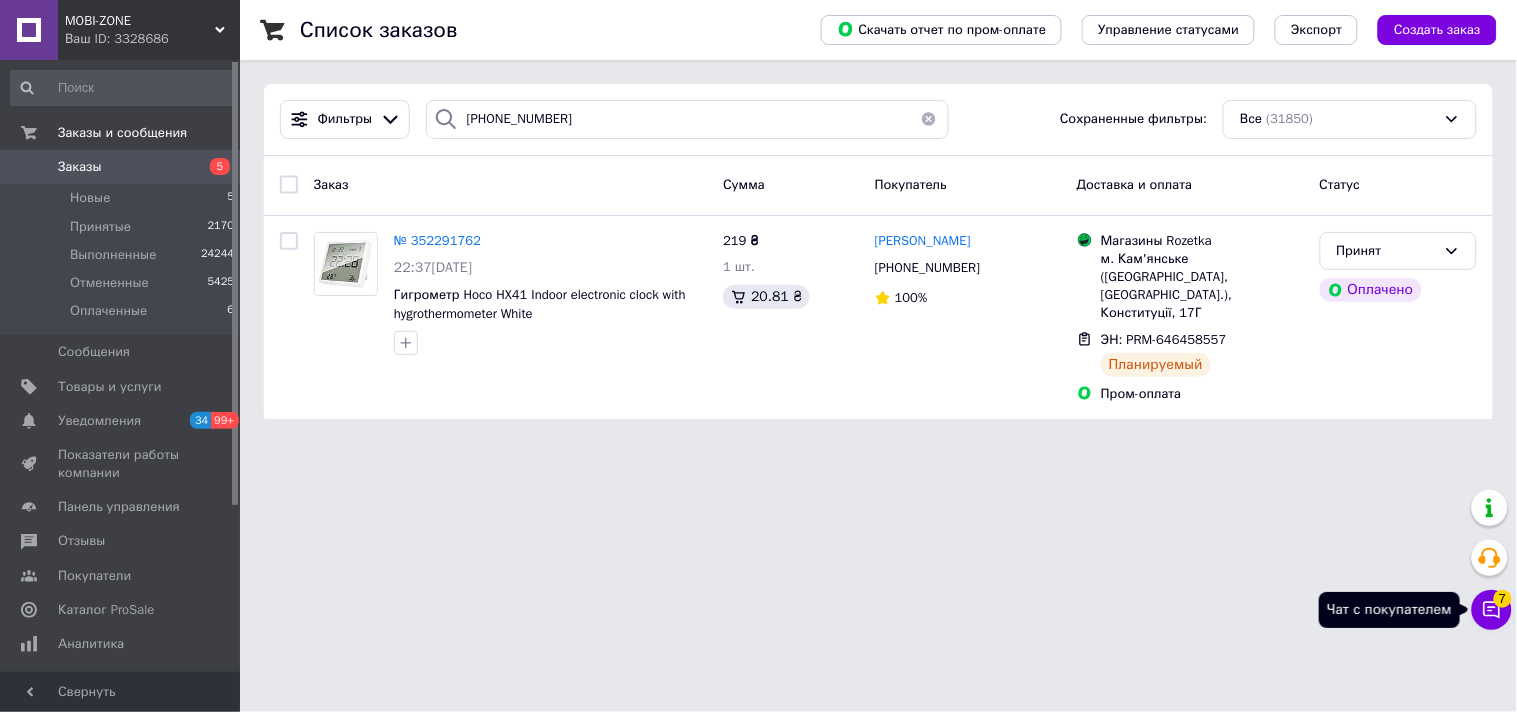drag, startPoint x: 1495, startPoint y: 620, endPoint x: 1448, endPoint y: 583, distance: 59.816387 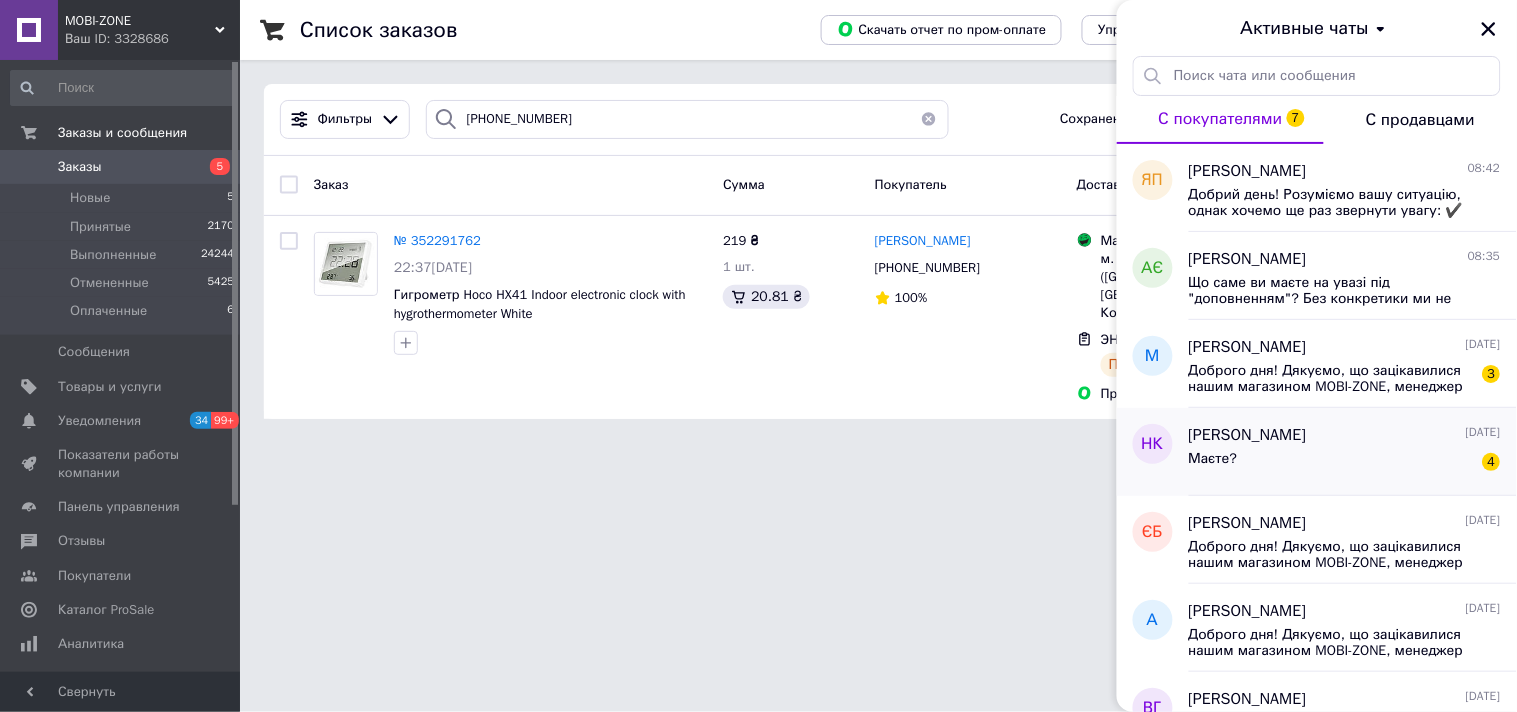click on "Маєте? 4" at bounding box center [1345, 463] 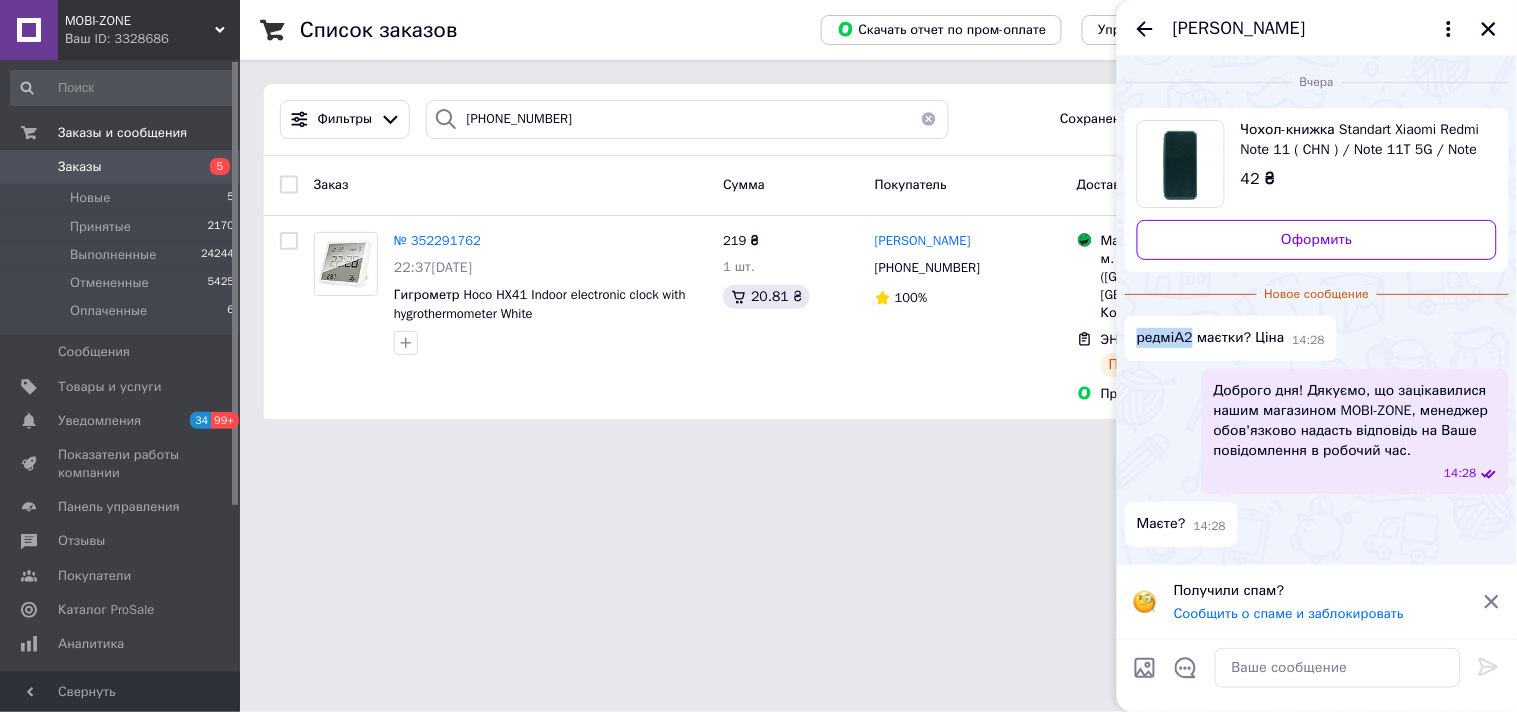 drag, startPoint x: 1137, startPoint y: 338, endPoint x: 1191, endPoint y: 342, distance: 54.147945 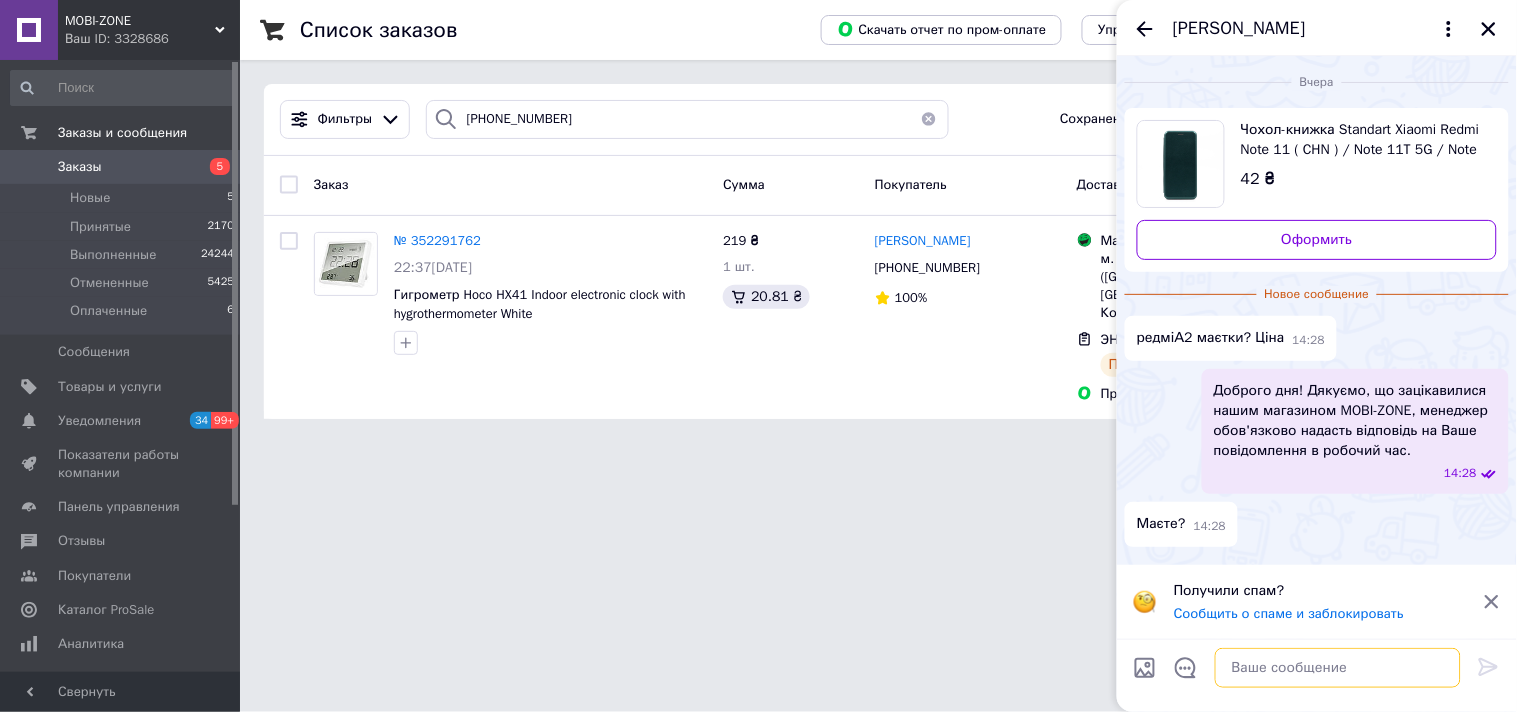 click at bounding box center [1338, 668] 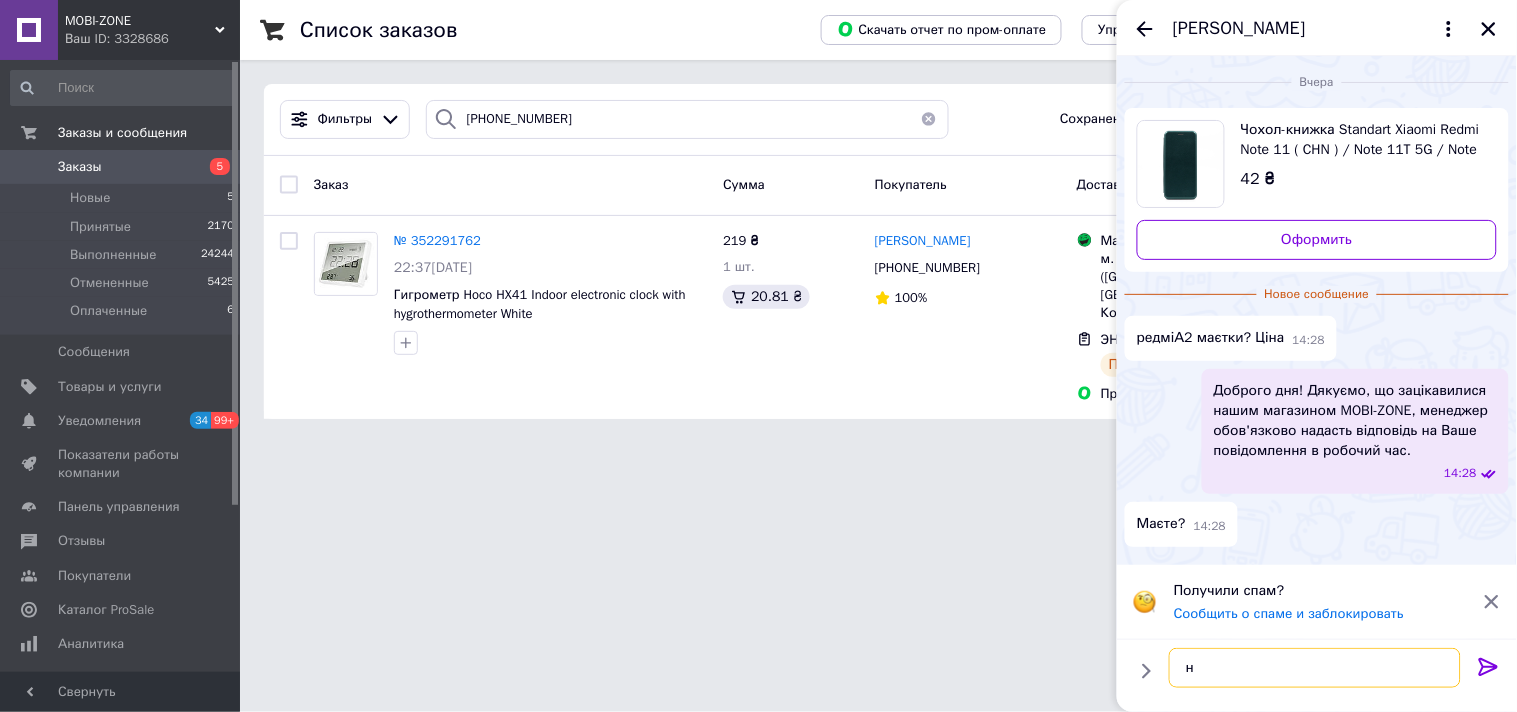 type on "ні" 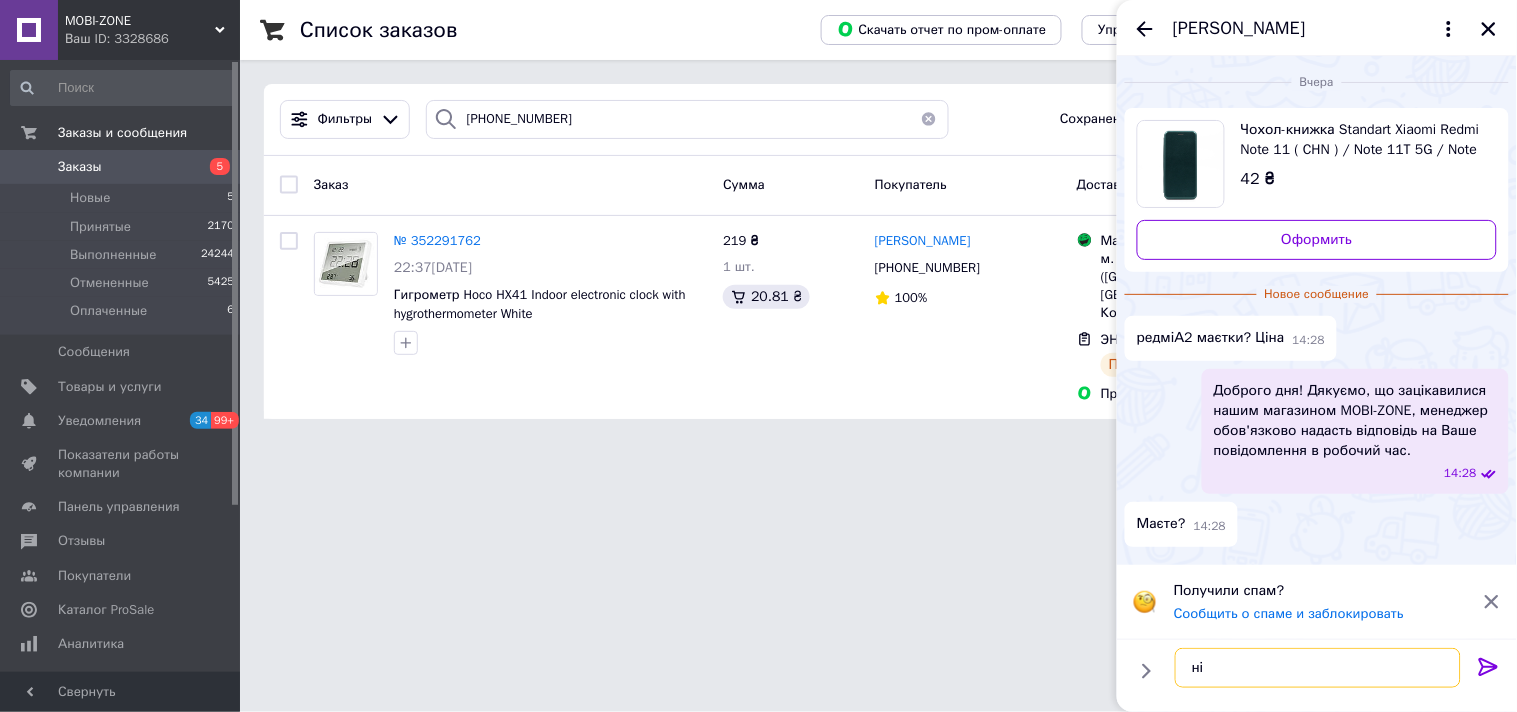 type 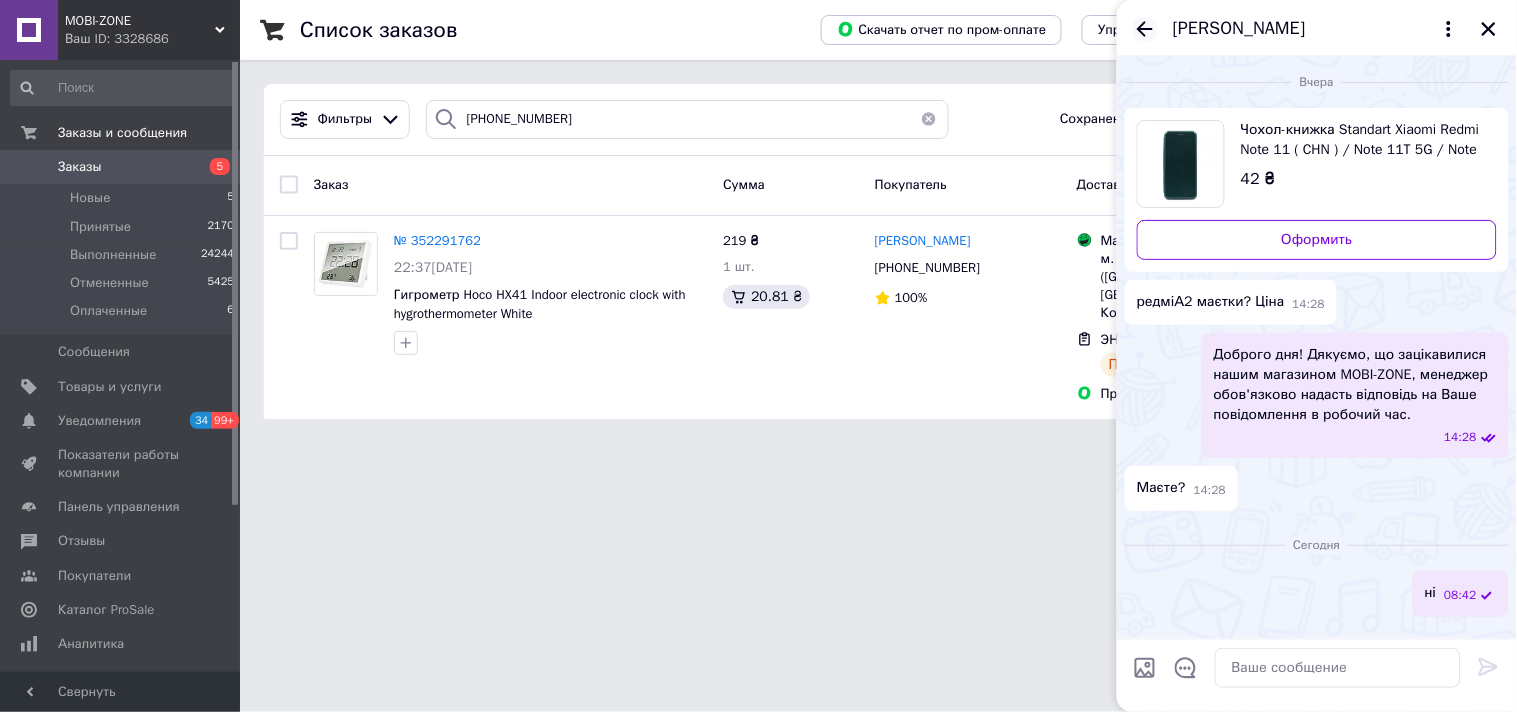 click 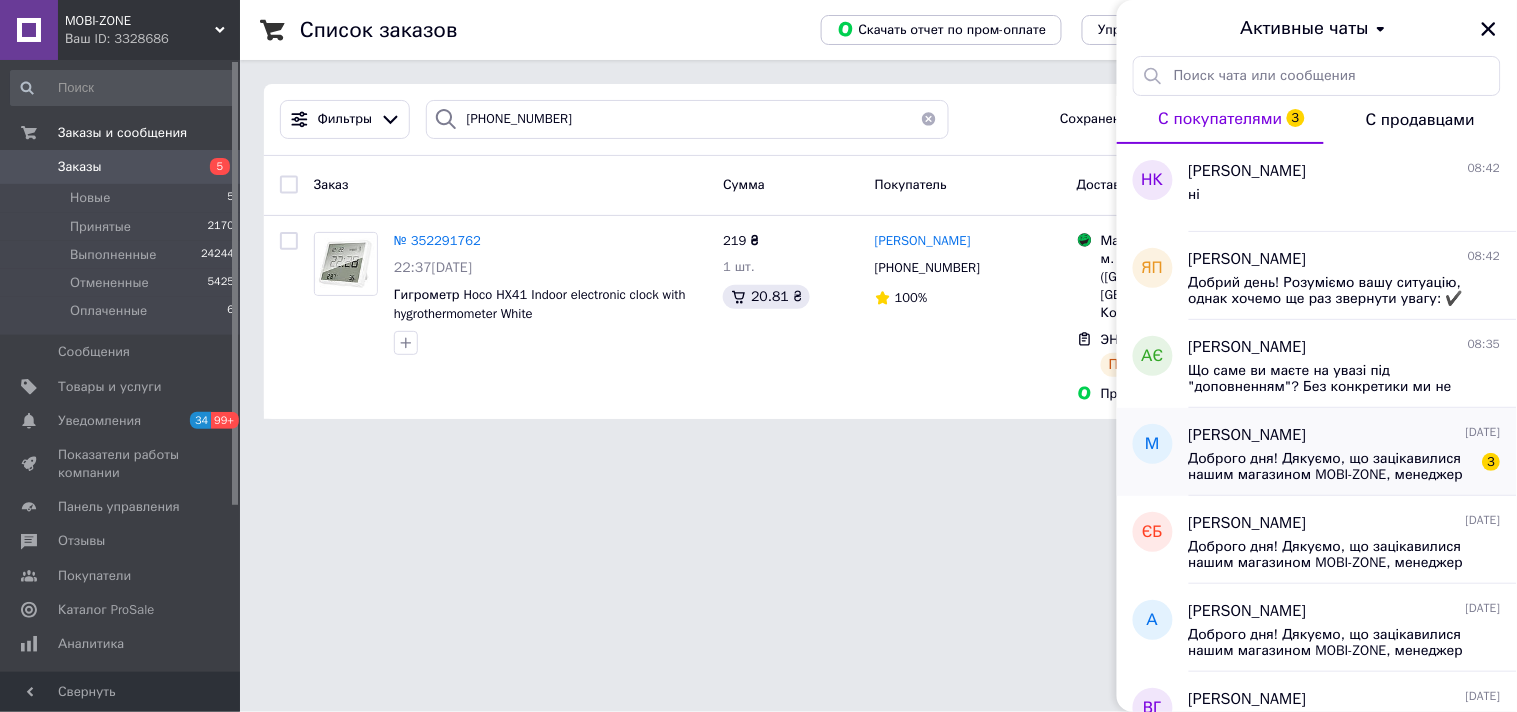 click on "[PERSON_NAME] [DATE]" at bounding box center [1345, 435] 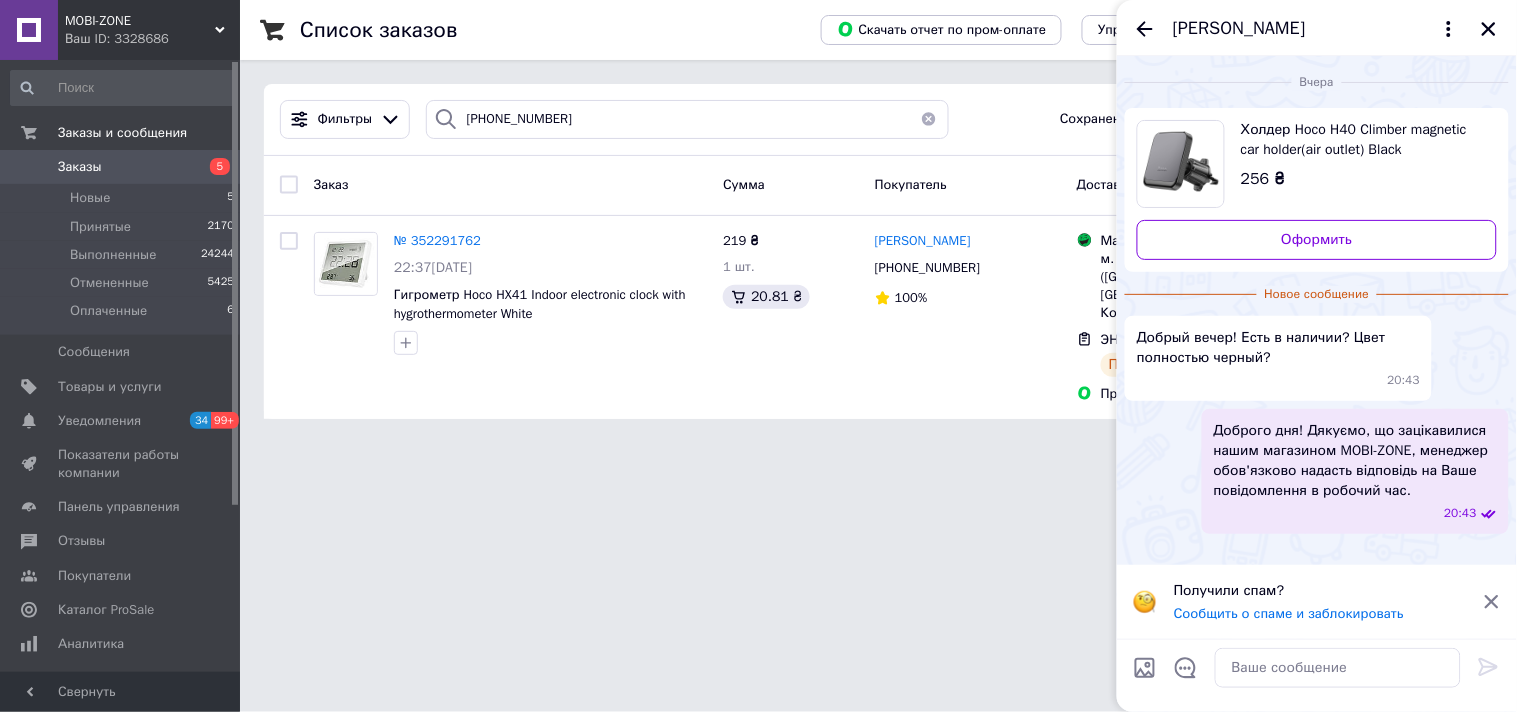 click 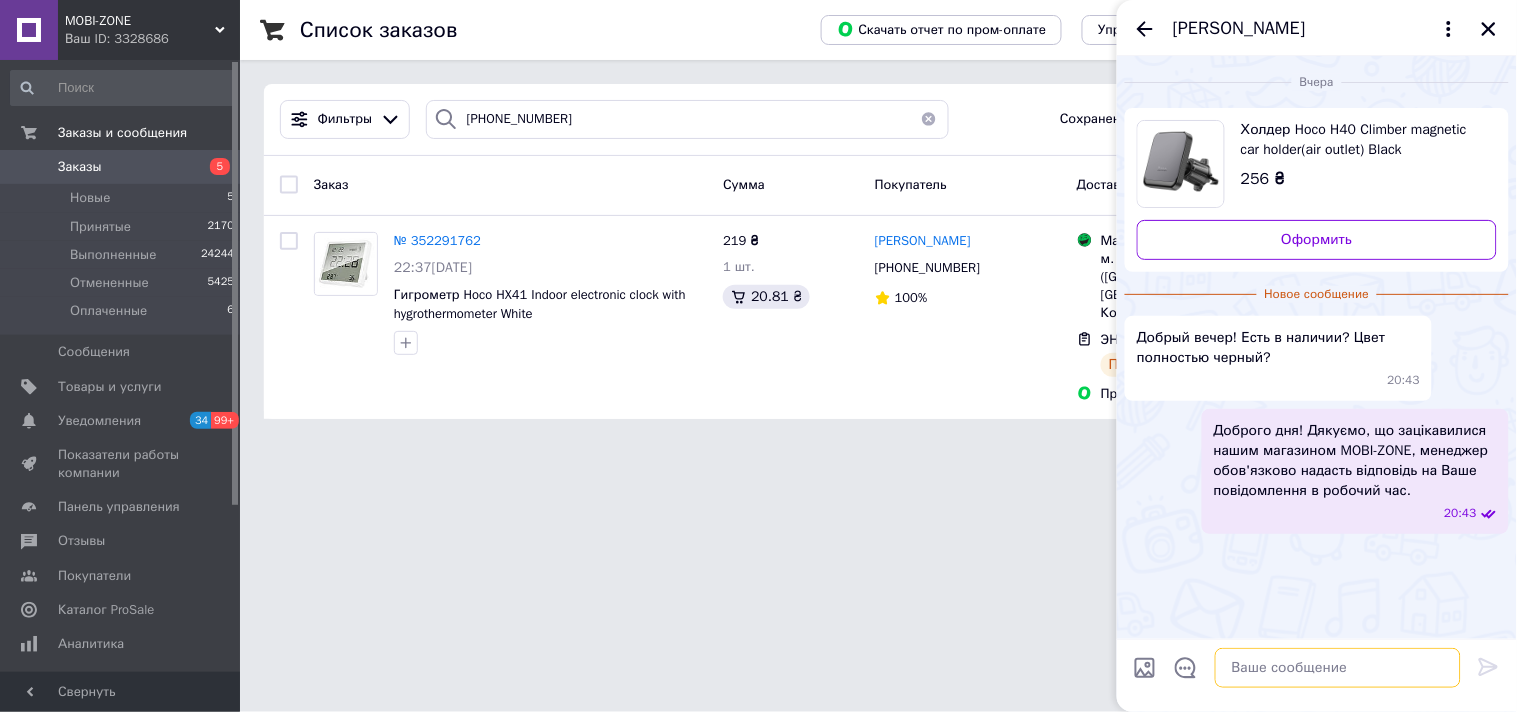 click at bounding box center [1338, 668] 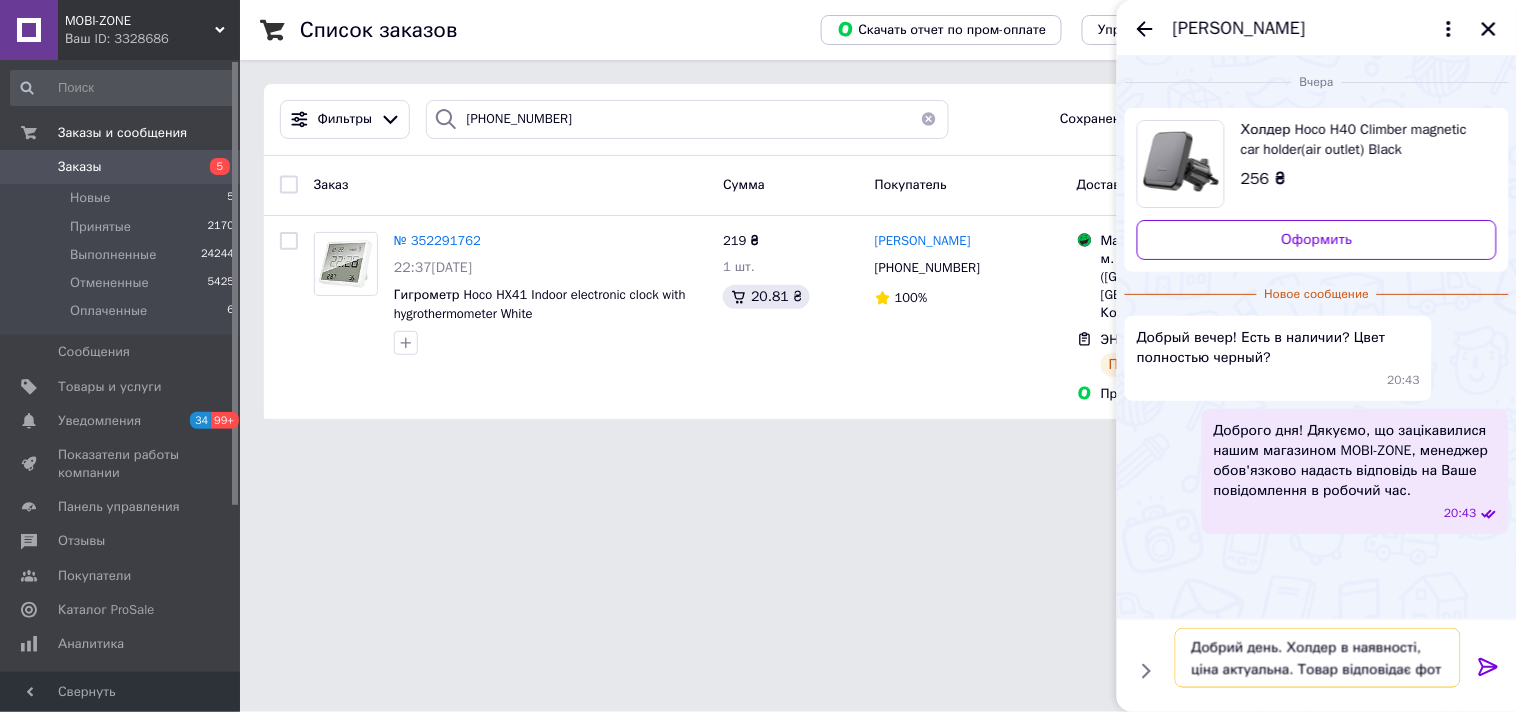 type on "Добрий день. Холдер в наявності, ціна актуальна. Товар відповідає фото" 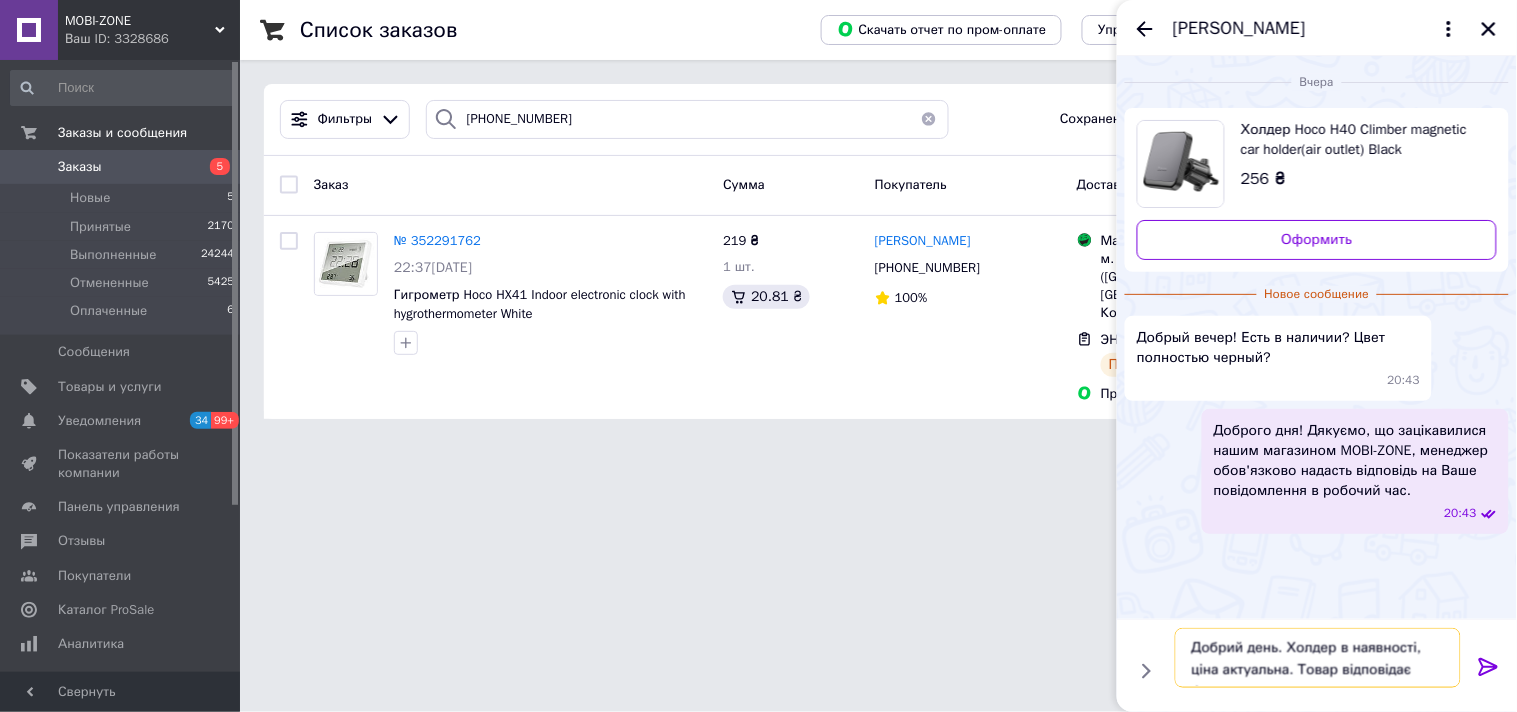 type 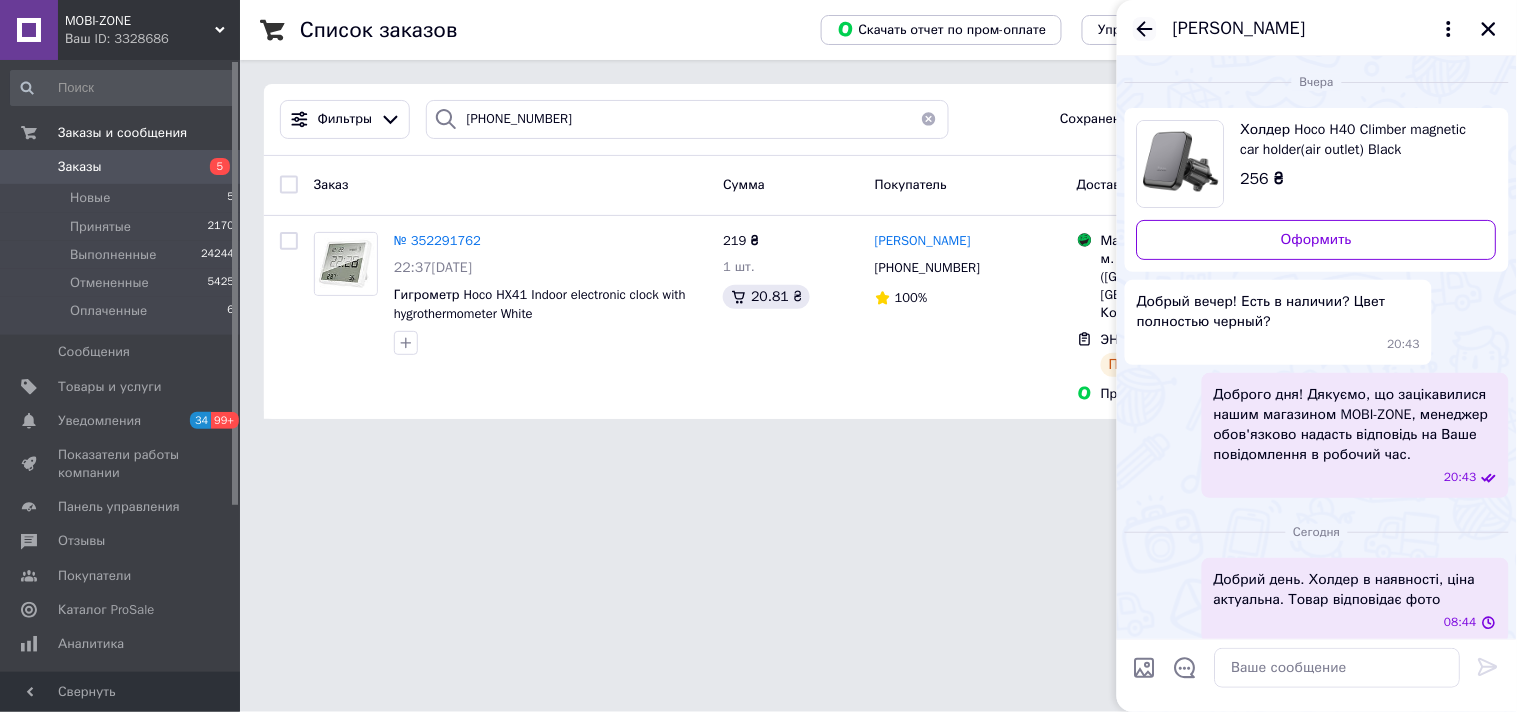 click 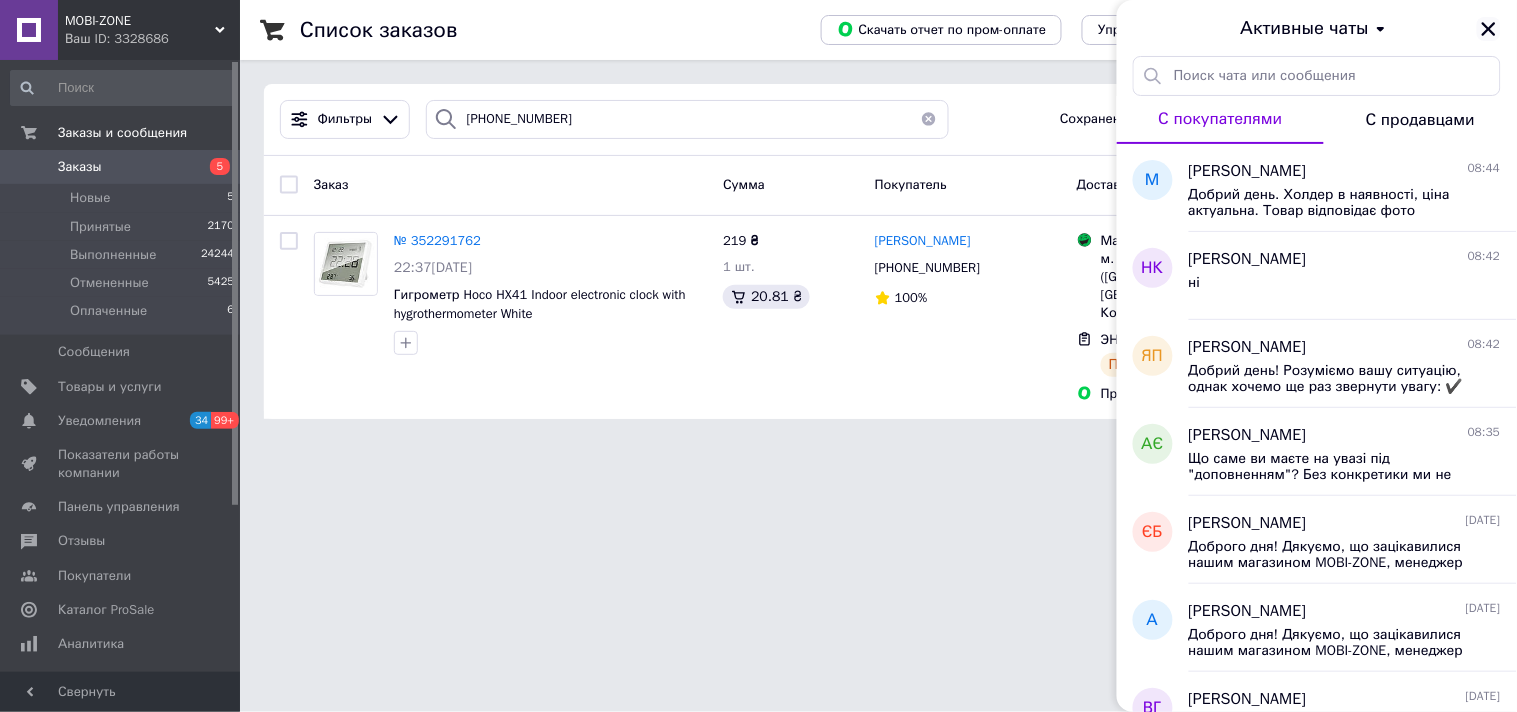 click 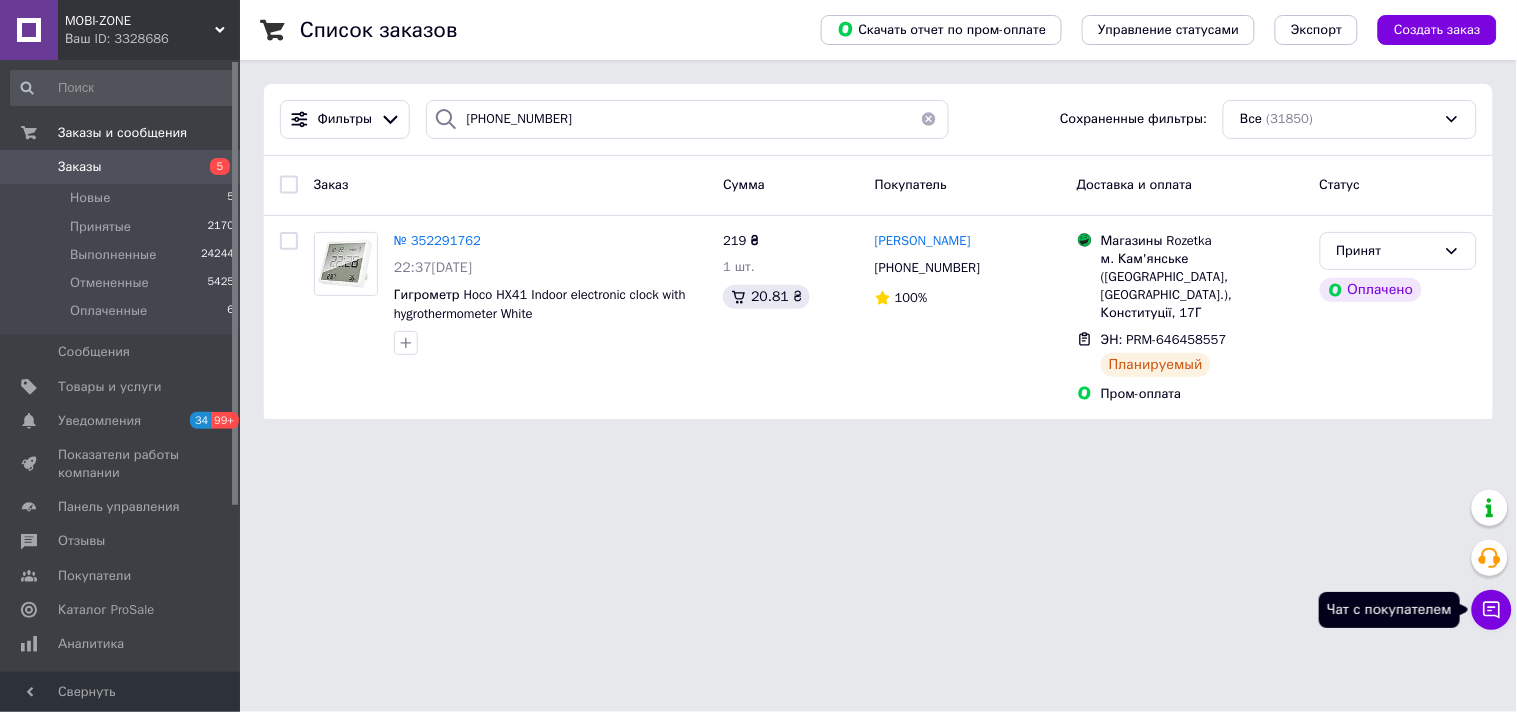 click 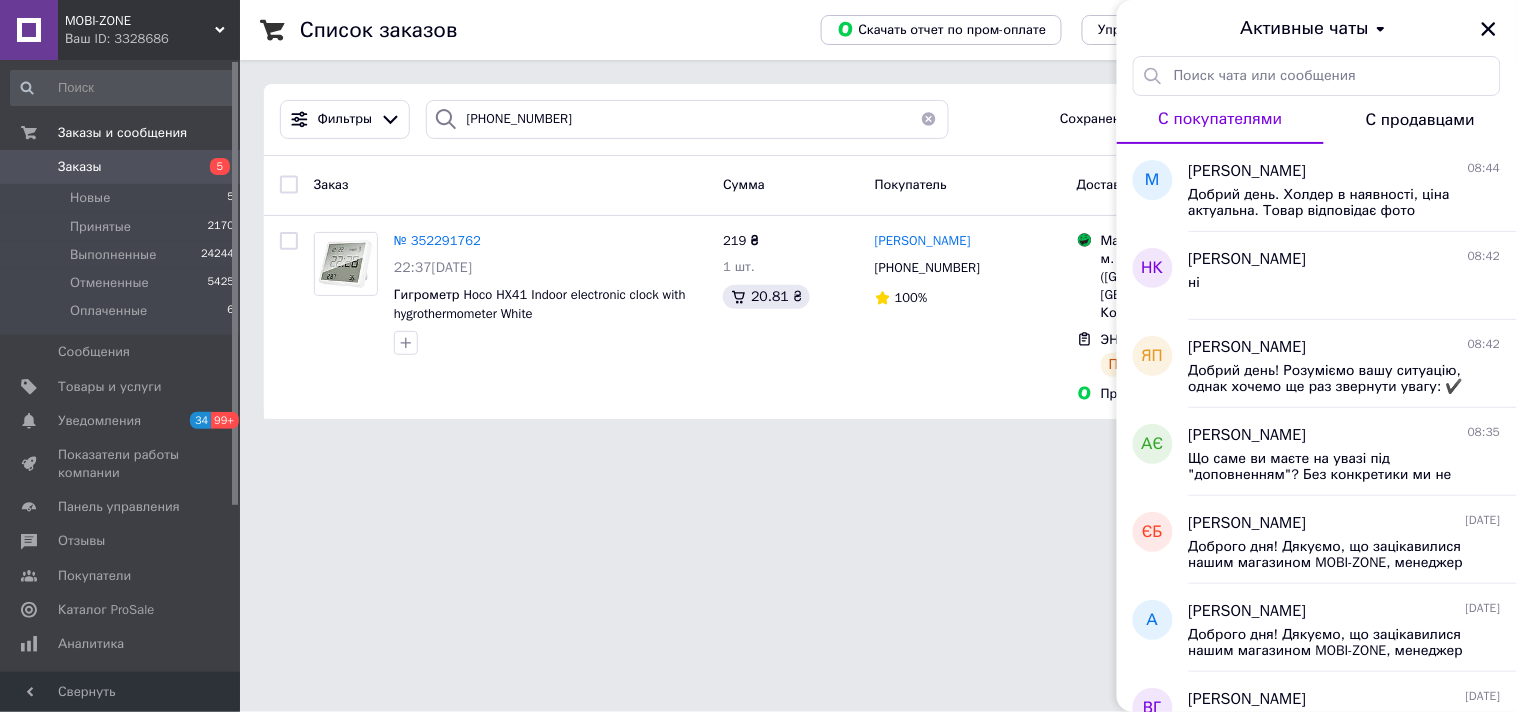 click on "Активные чаты" at bounding box center (1317, 28) 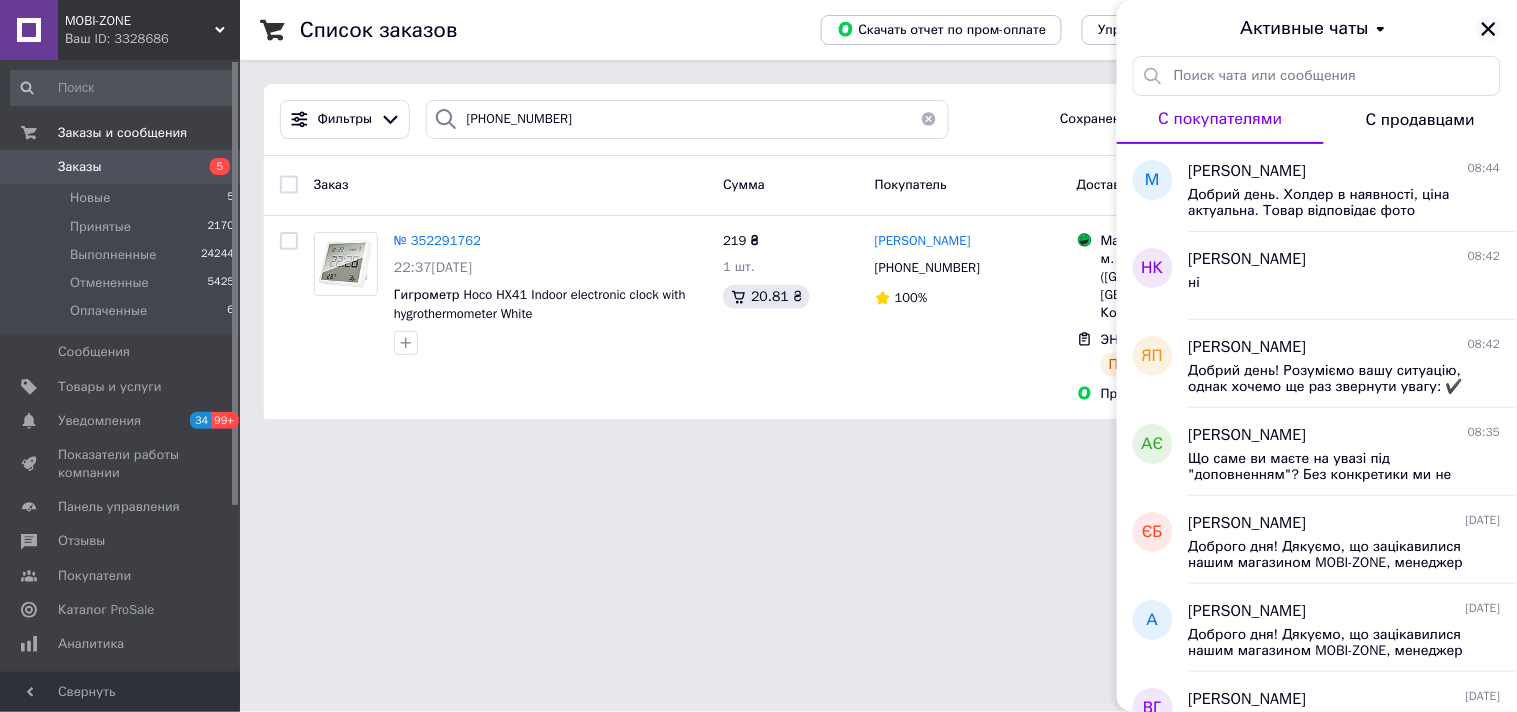 click at bounding box center (1489, 29) 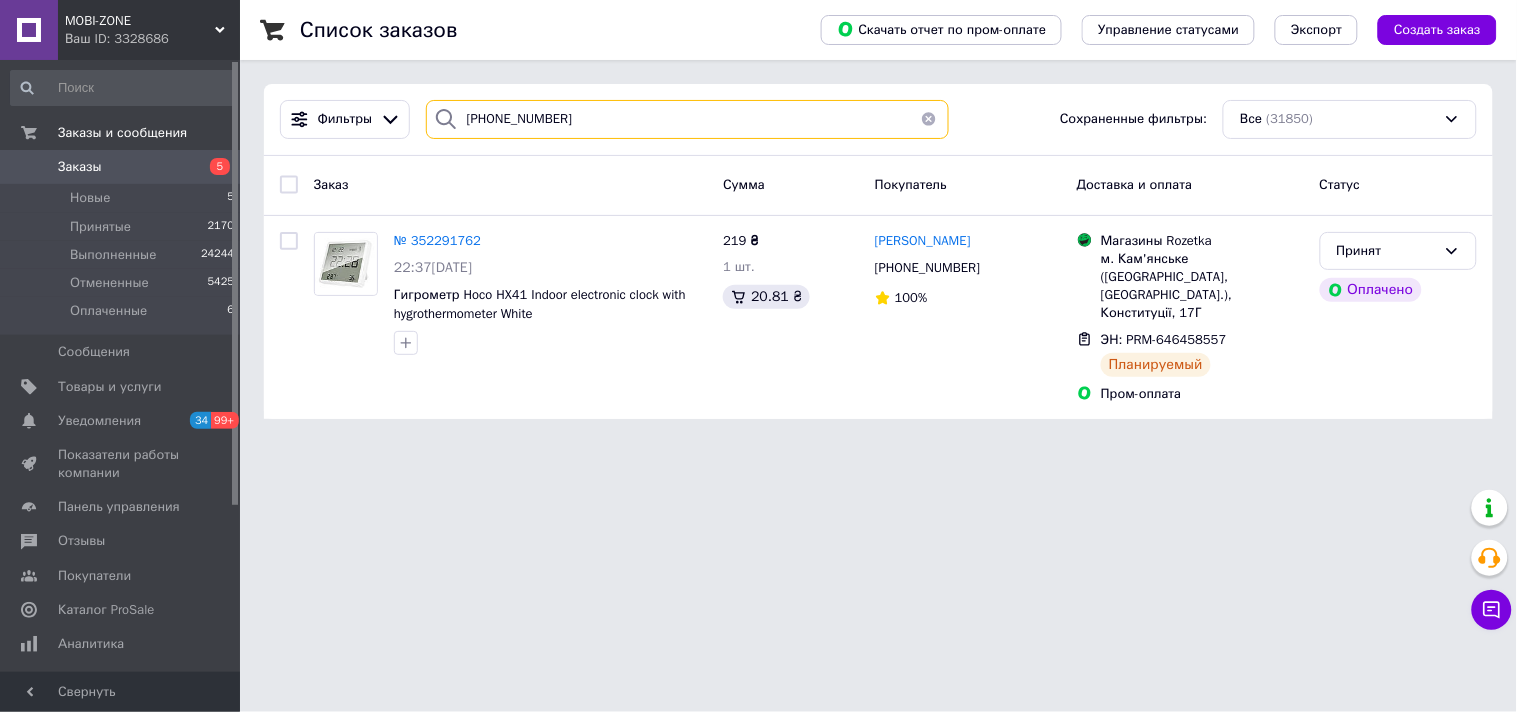 paste on "95)[PHONE_NUMBER]" 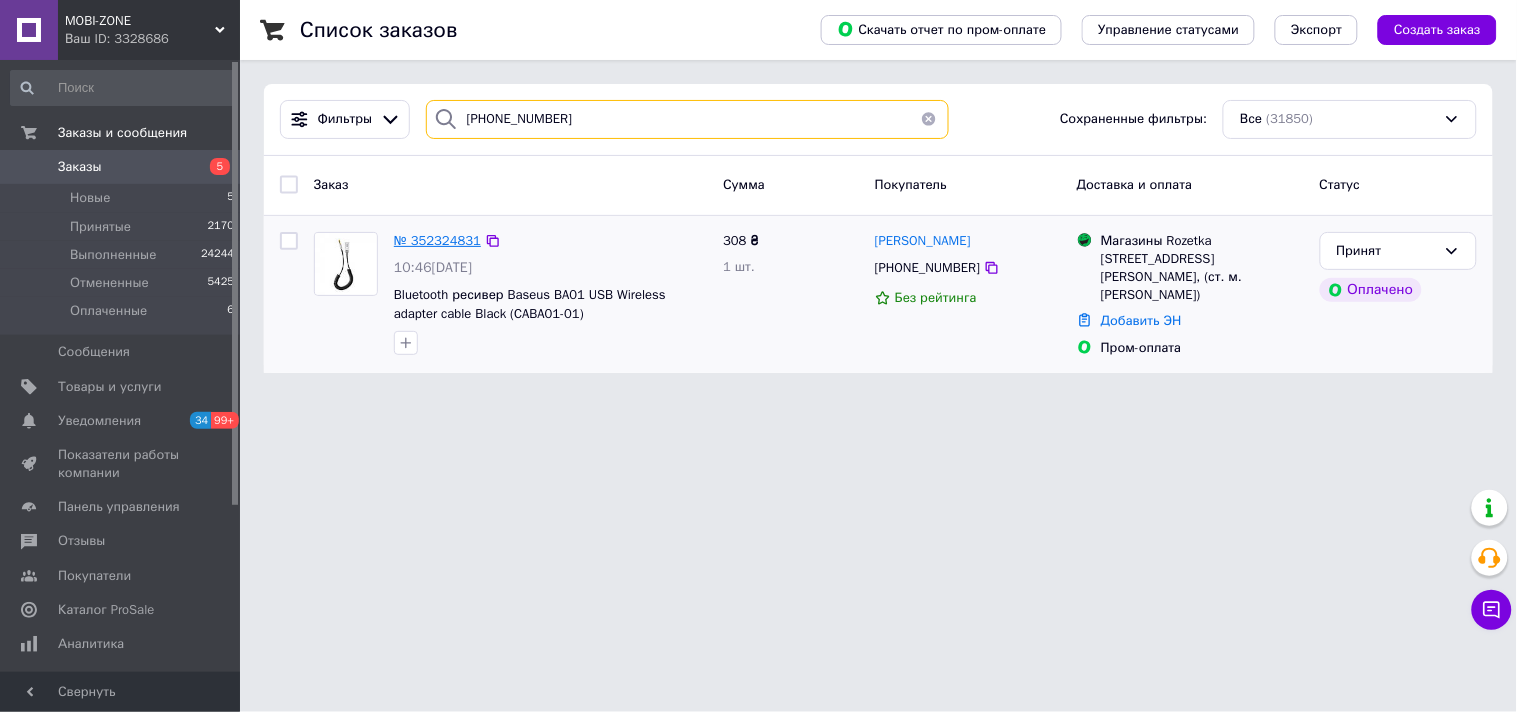 type on "[PHONE_NUMBER]" 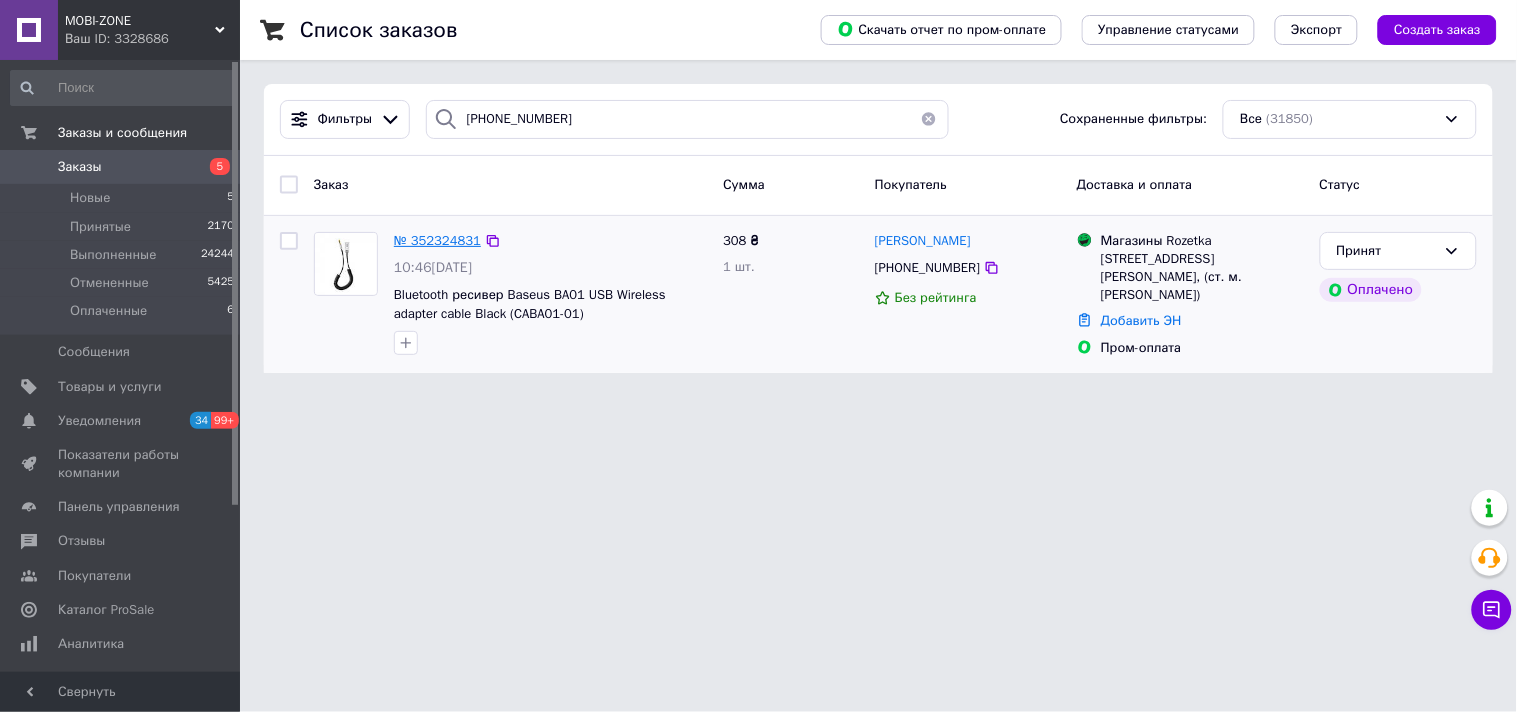 click on "№ 352324831" at bounding box center [437, 240] 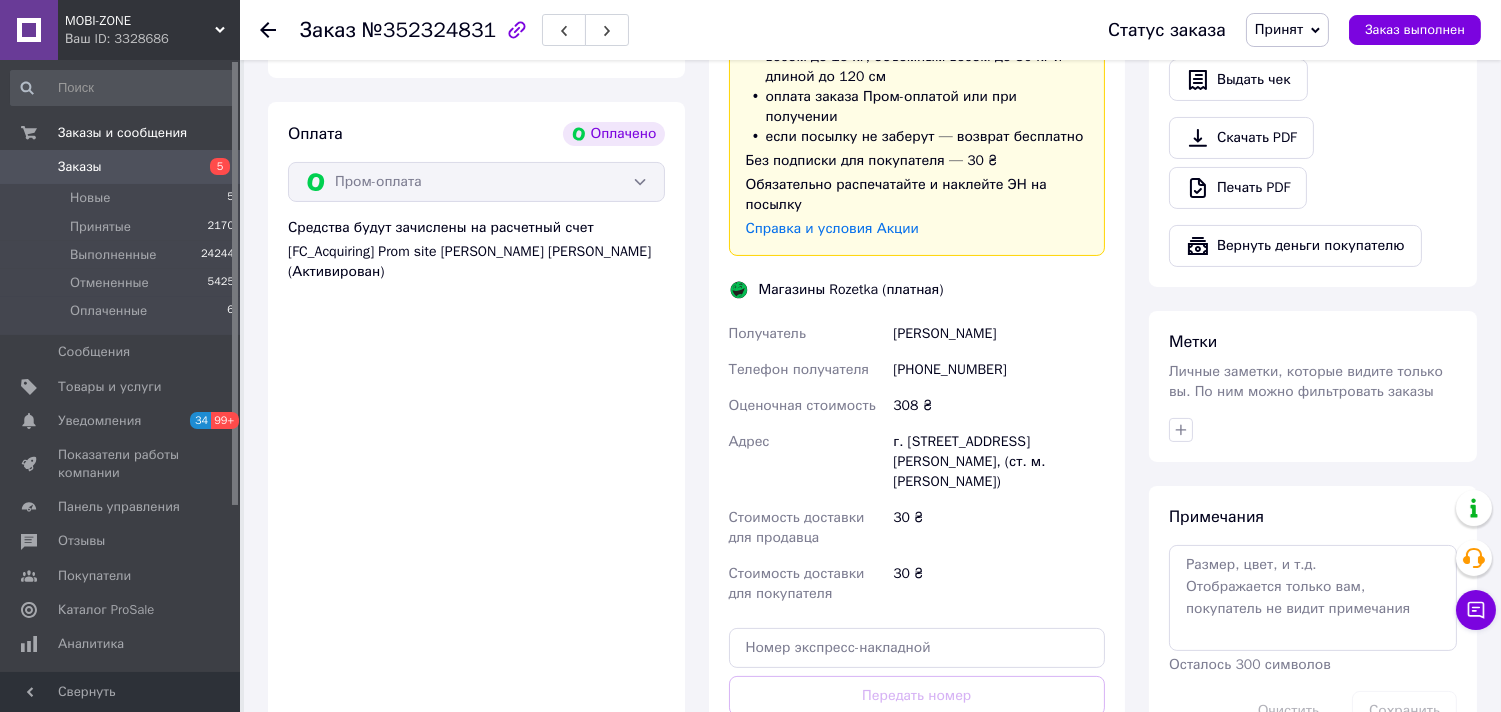 scroll, scrollTop: 757, scrollLeft: 0, axis: vertical 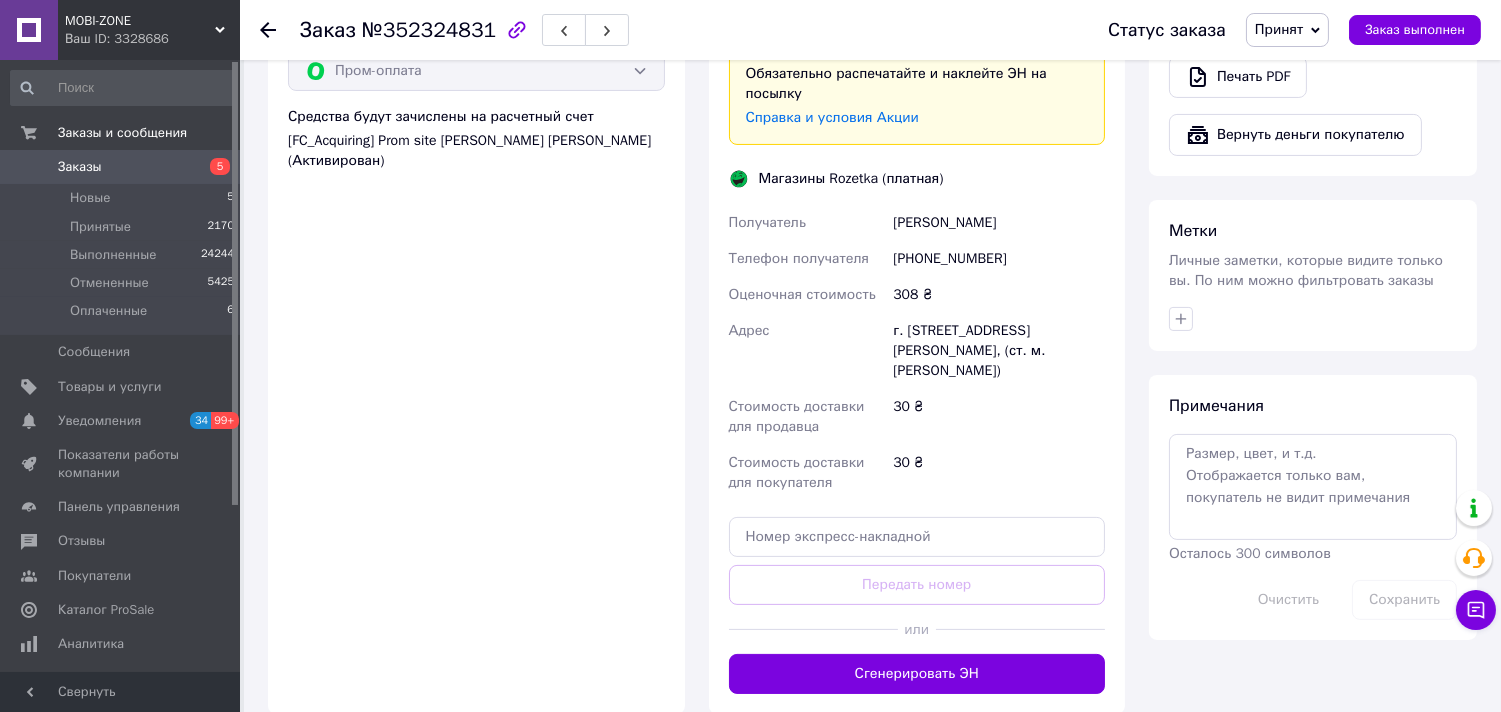 click on "Сгенерировать ЭН" at bounding box center (917, 674) 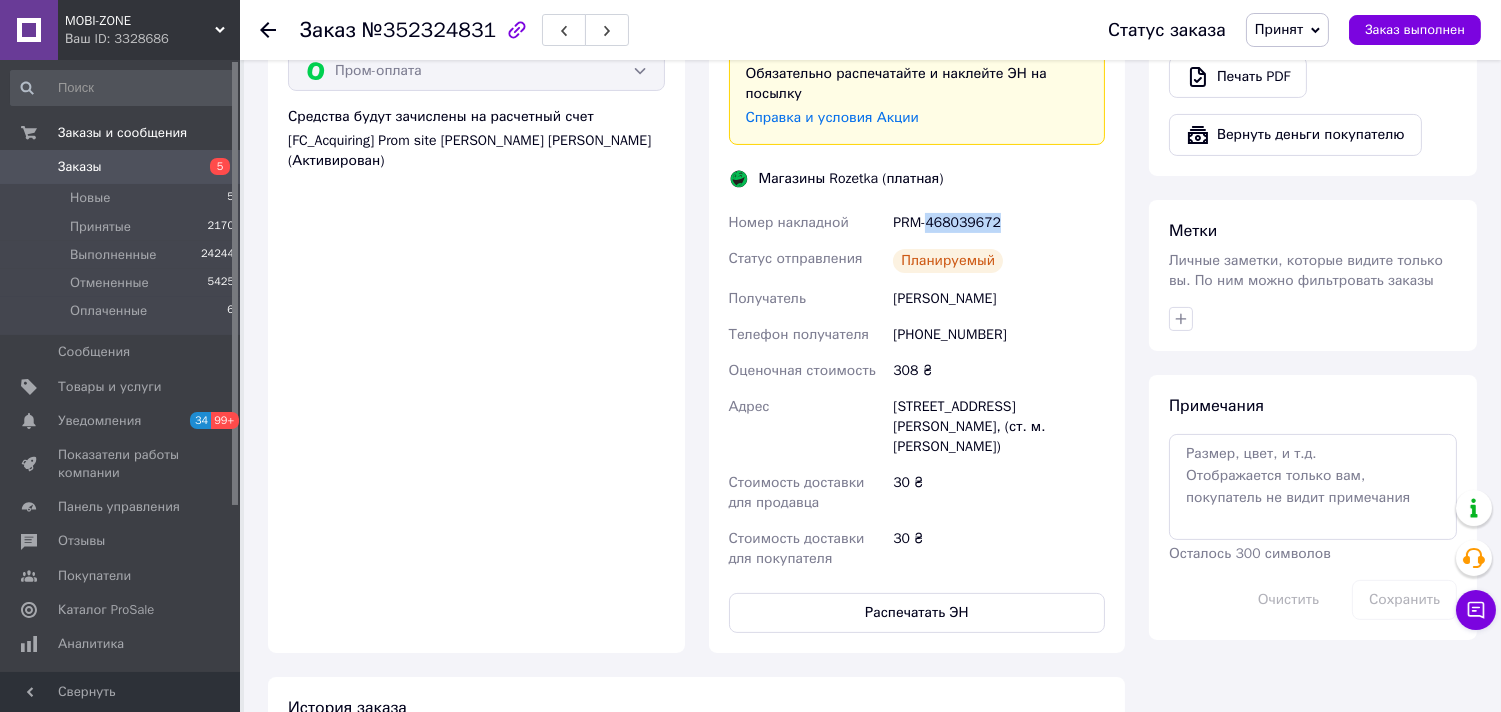 drag, startPoint x: 928, startPoint y: 181, endPoint x: 1024, endPoint y: 182, distance: 96.00521 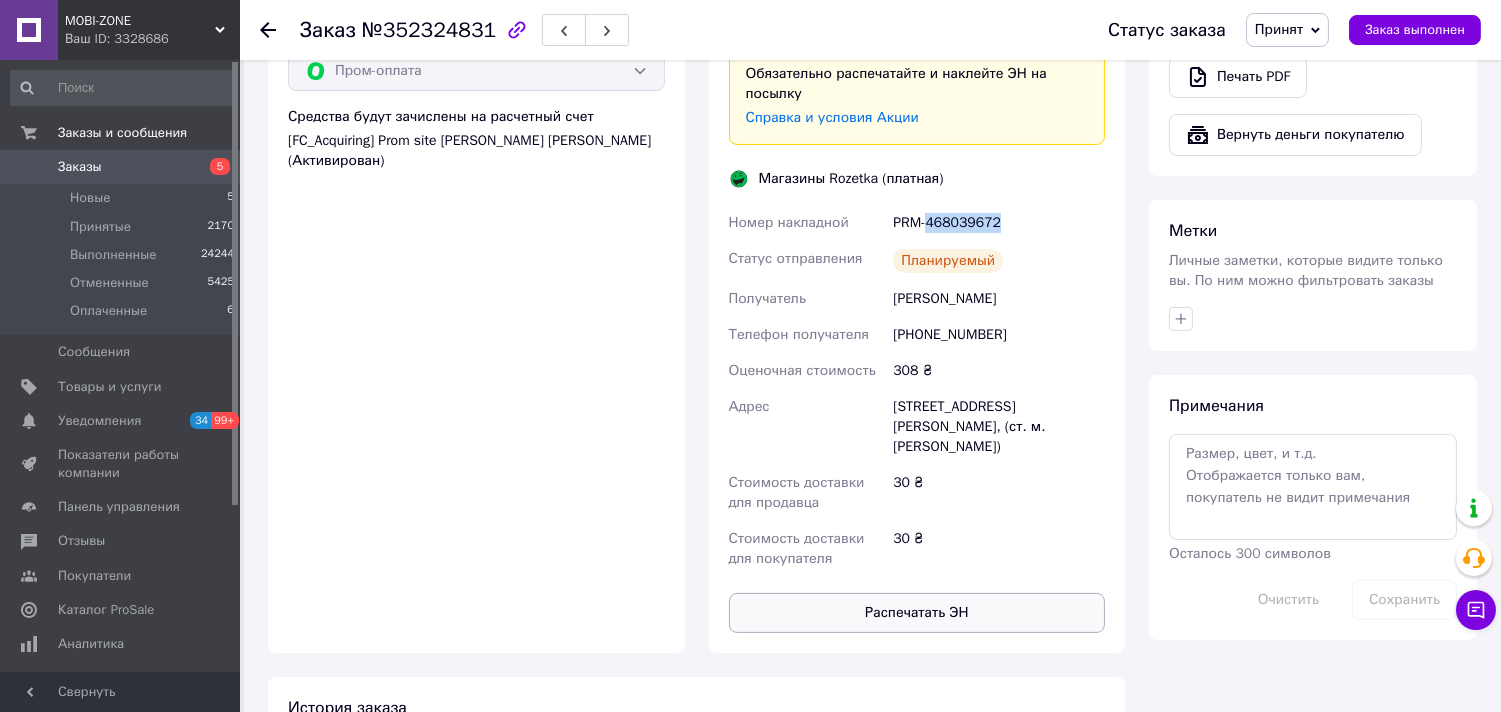 click on "Распечатать ЭН" at bounding box center (917, 613) 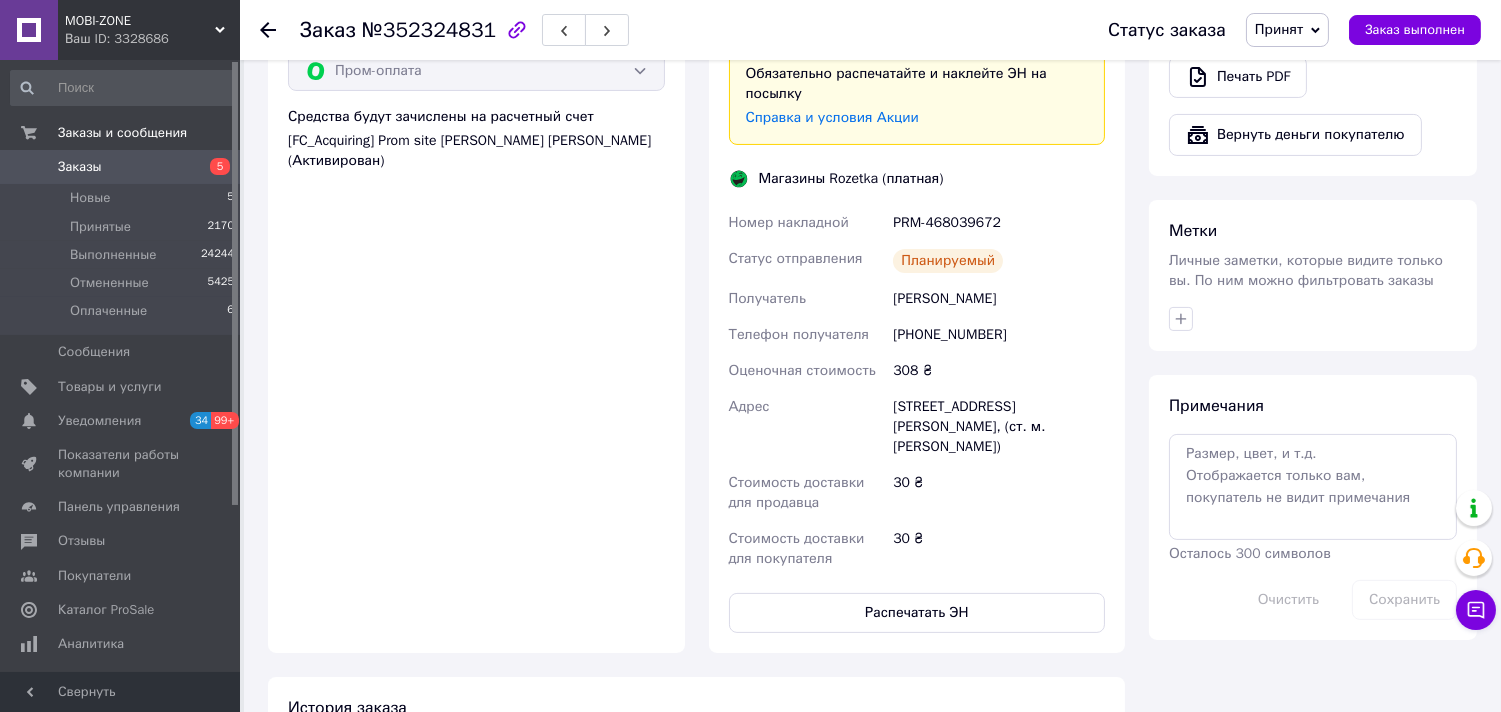click 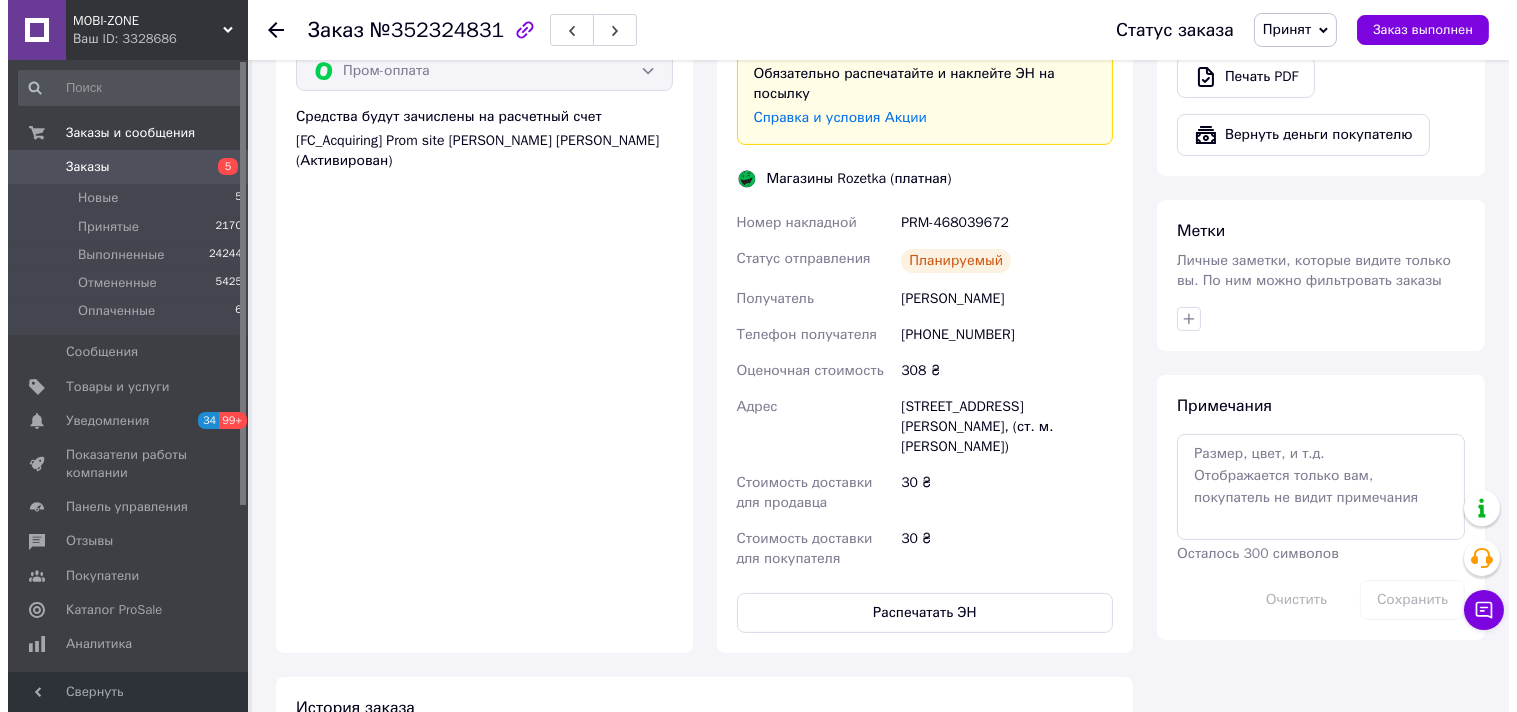 scroll, scrollTop: 0, scrollLeft: 0, axis: both 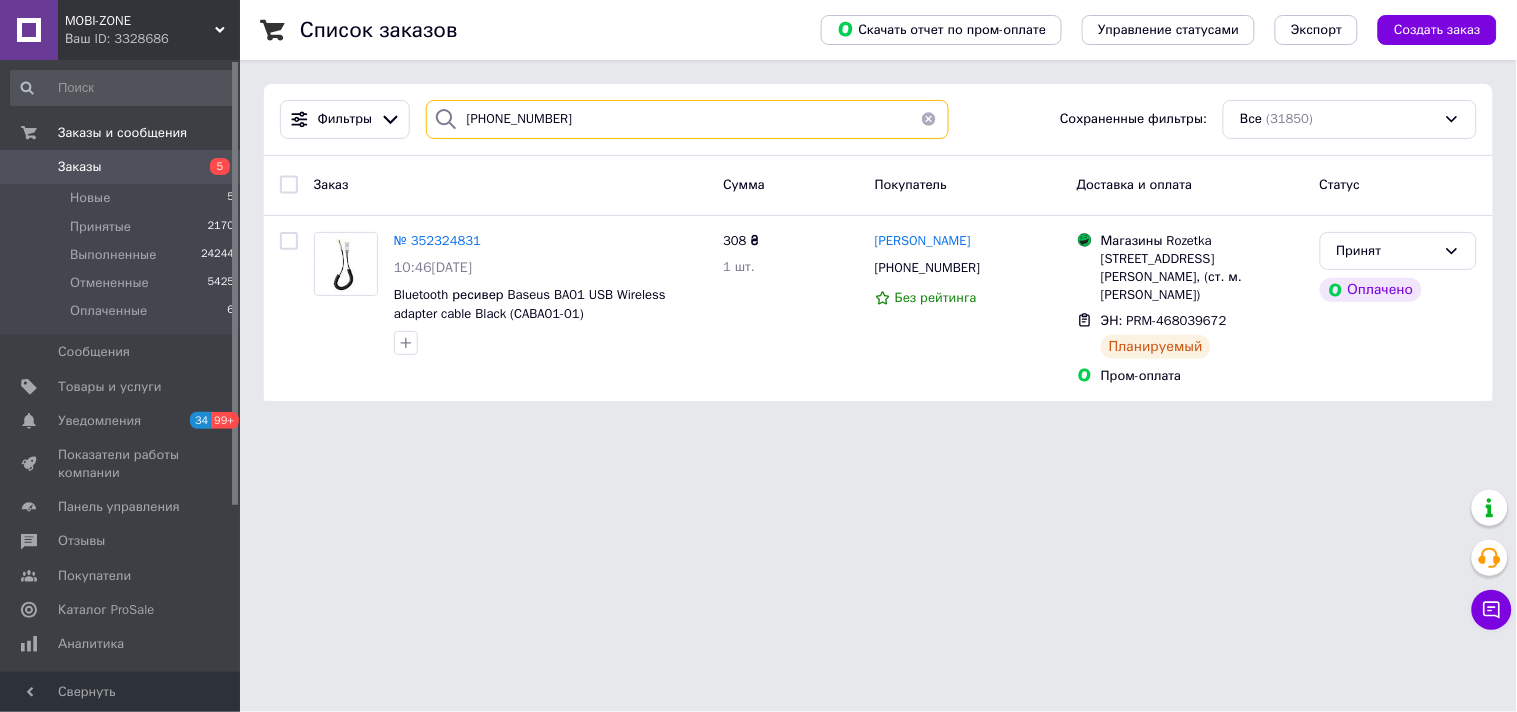 drag, startPoint x: 573, startPoint y: 108, endPoint x: 417, endPoint y: 123, distance: 156.7195 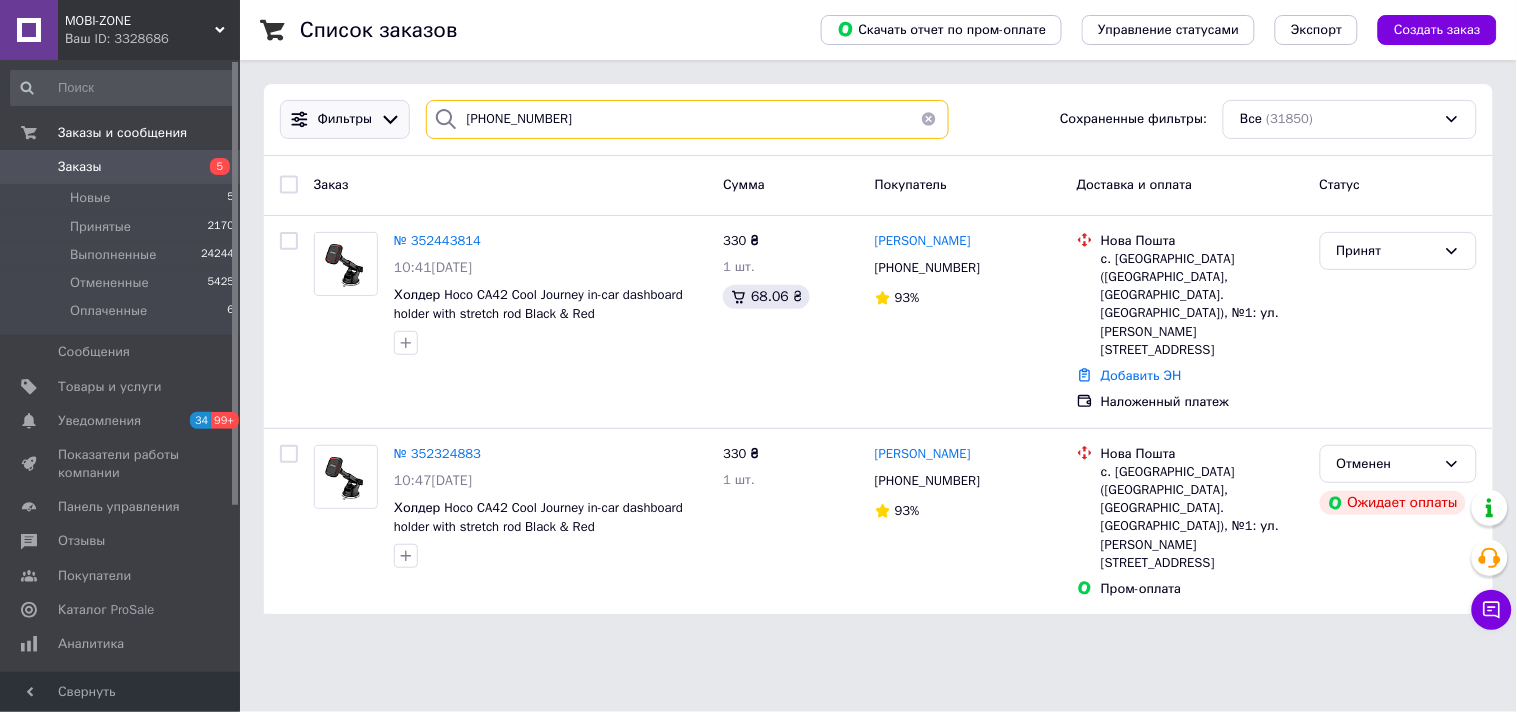drag, startPoint x: 525, startPoint y: 114, endPoint x: 331, endPoint y: 114, distance: 194 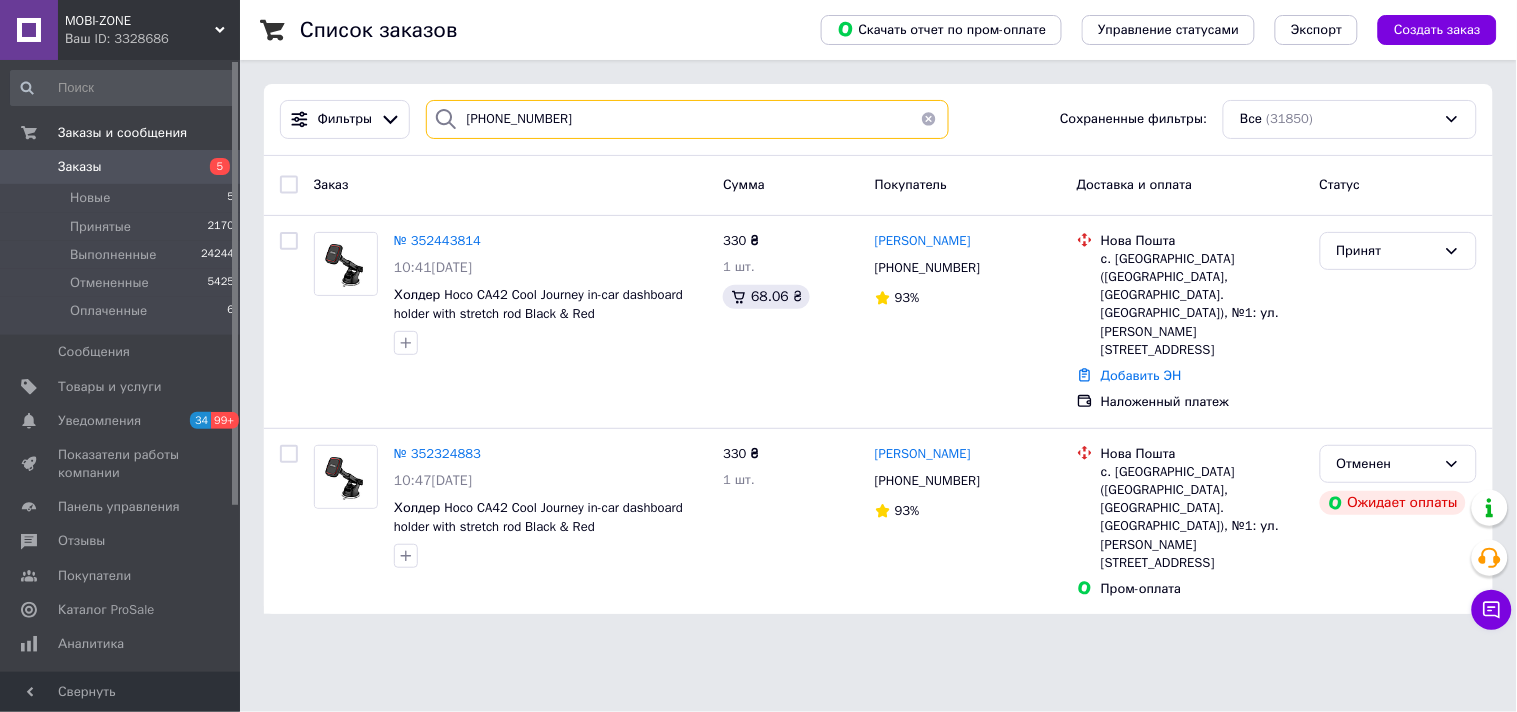 paste on "7)[PHONE_NUMBER]" 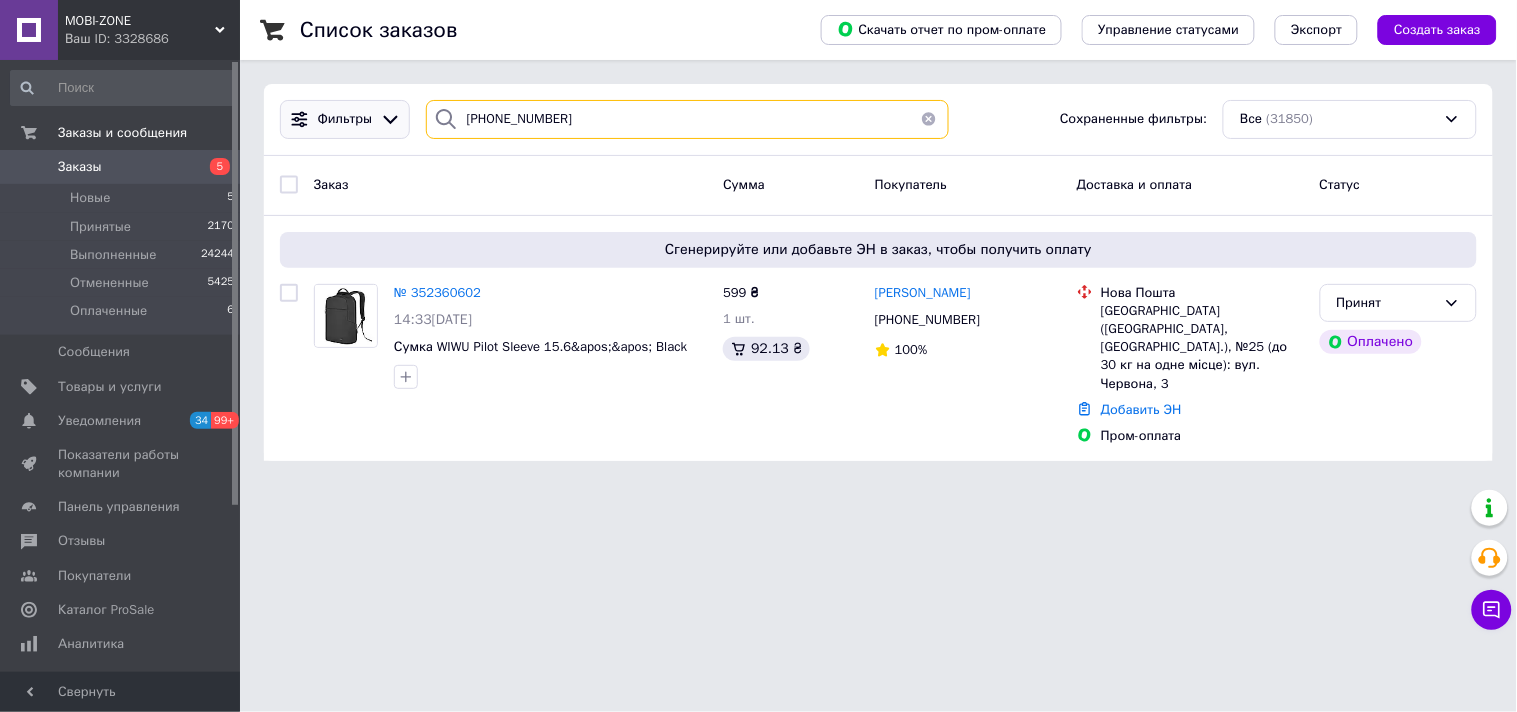 drag, startPoint x: 636, startPoint y: 125, endPoint x: 383, endPoint y: 136, distance: 253.23901 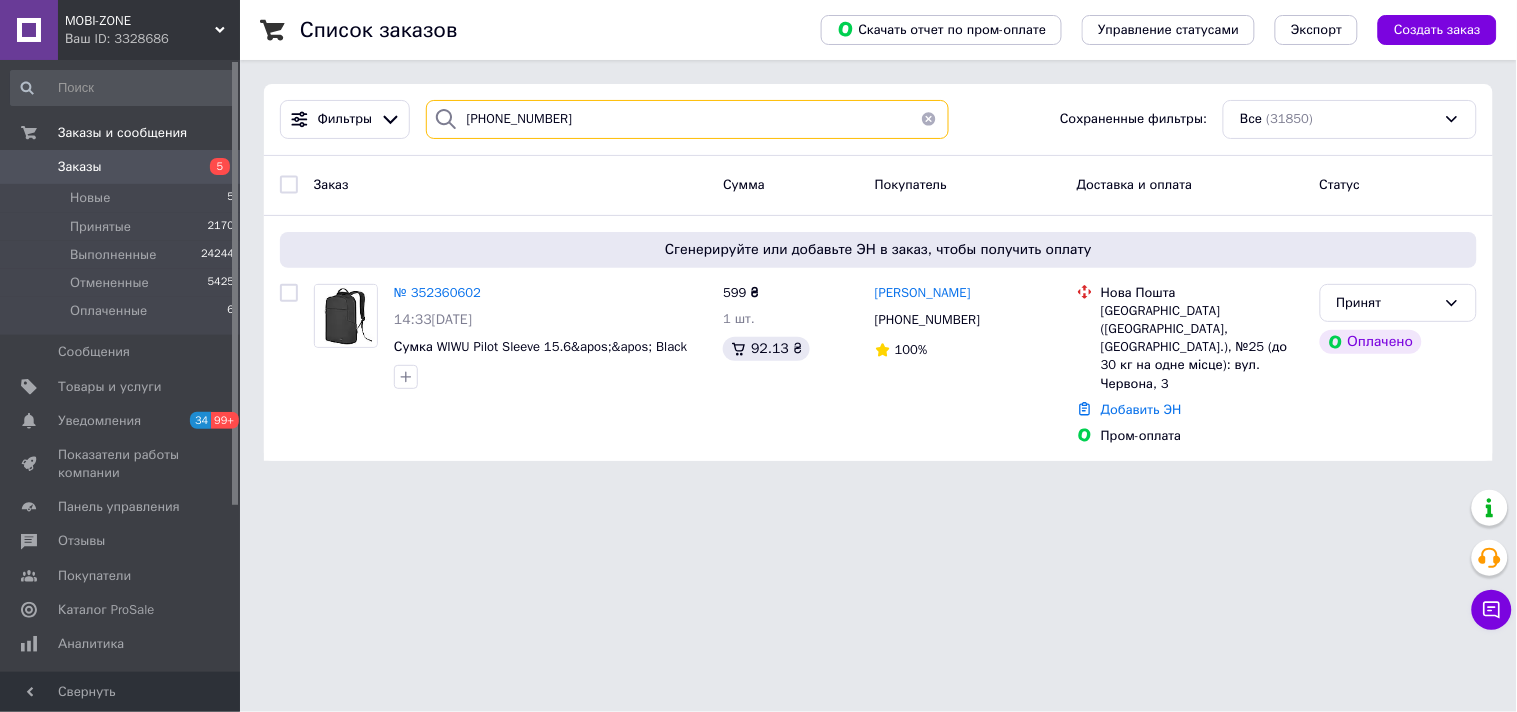 paste on "8)[PHONE_NUMBER]" 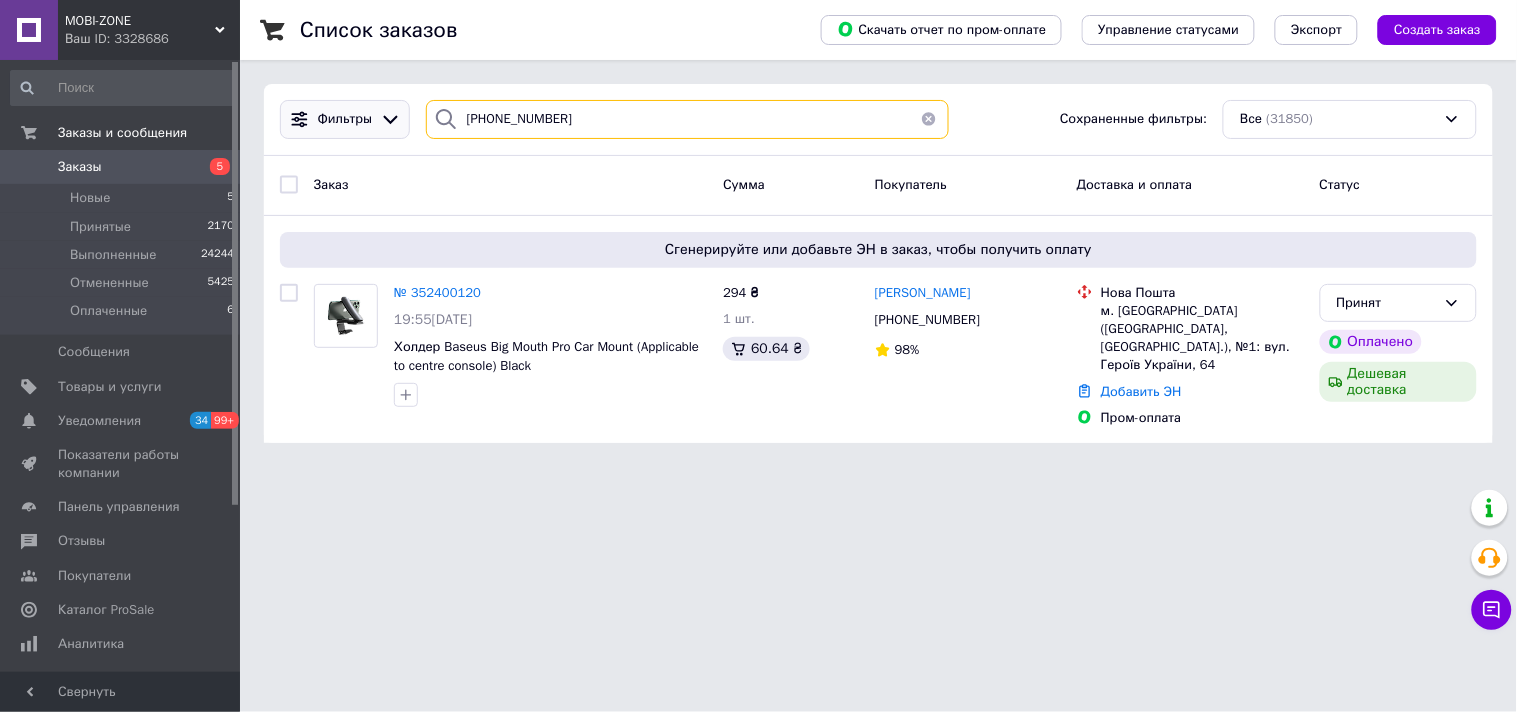 drag, startPoint x: 565, startPoint y: 116, endPoint x: 343, endPoint y: 116, distance: 222 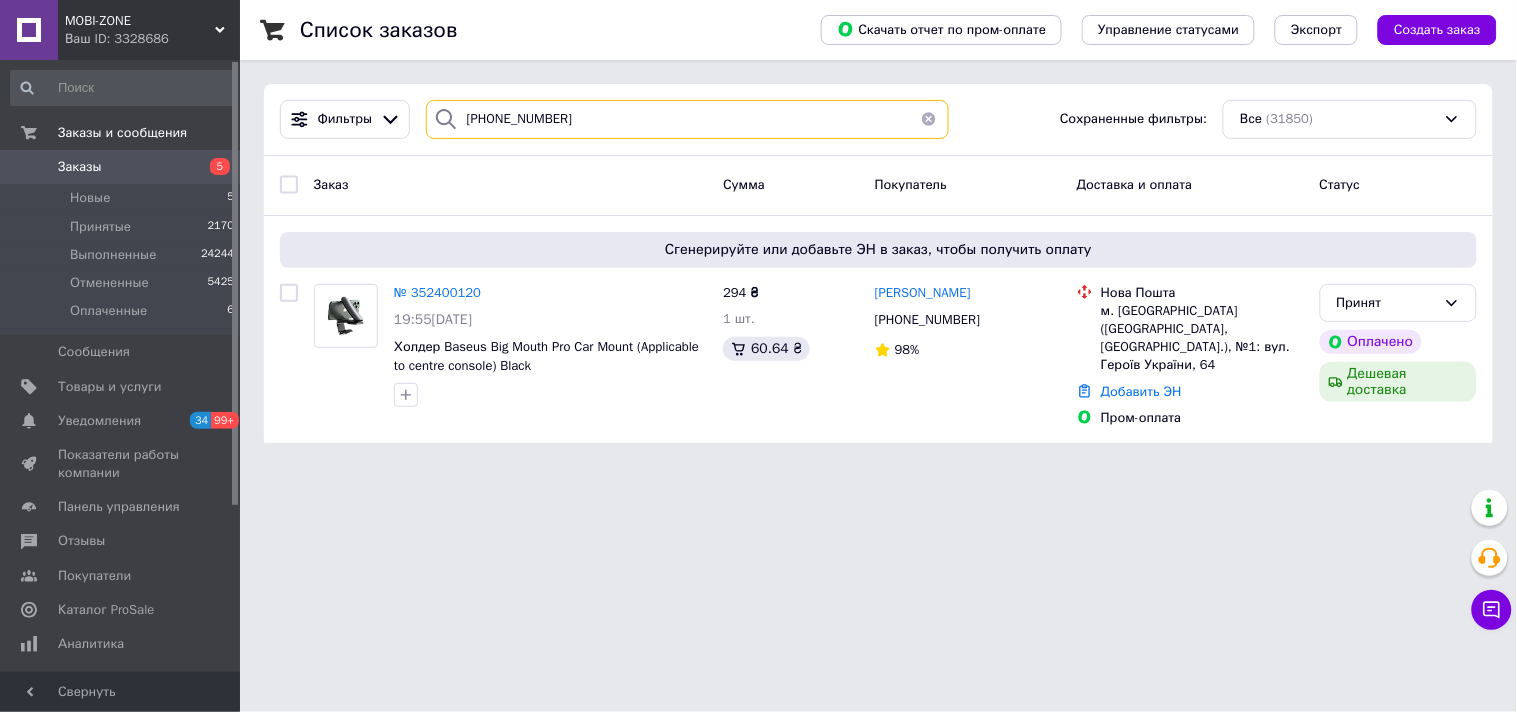 paste on "93)[PHONE_NUMBER]" 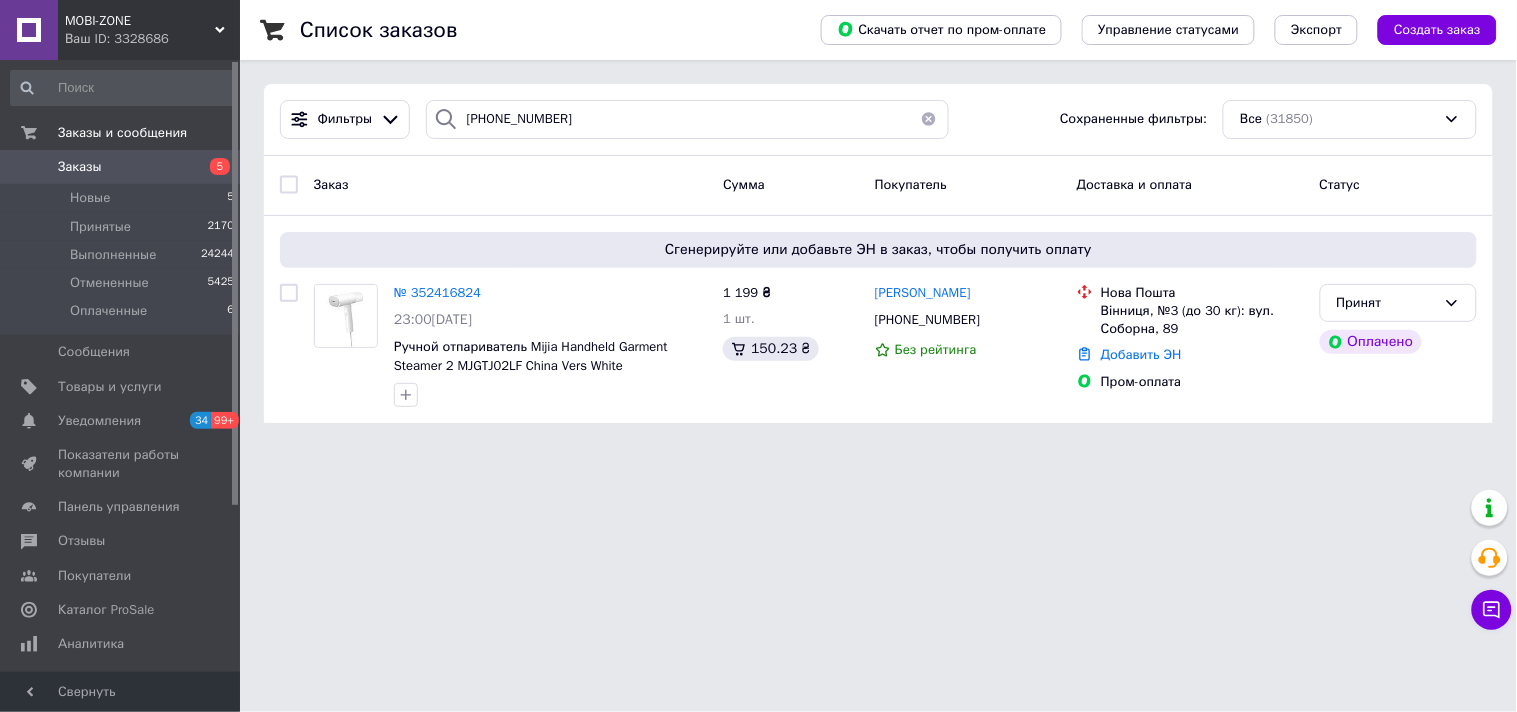 click on "MOBI-ZONE Ваш ID: 3328686 Сайт MOBI-ZONE Кабинет покупателя Проверить состояние системы Страница на портале MOBI-ZONE Справка Выйти Заказы и сообщения Заказы 5 Новые 5 Принятые 2170 Выполненные 24244 Отмененные 5425 Оплаченные 6 Сообщения 0 Товары и услуги Уведомления 34 99+ Показатели работы компании Панель управления Отзывы Покупатели Каталог ProSale Аналитика Инструменты вебмастера и SEO Управление сайтом Кошелек компании Маркет Настройки Тарифы и счета Prom топ Свернуть
Список заказов   Скачать отчет по пром-оплате Все" at bounding box center (758, 223) 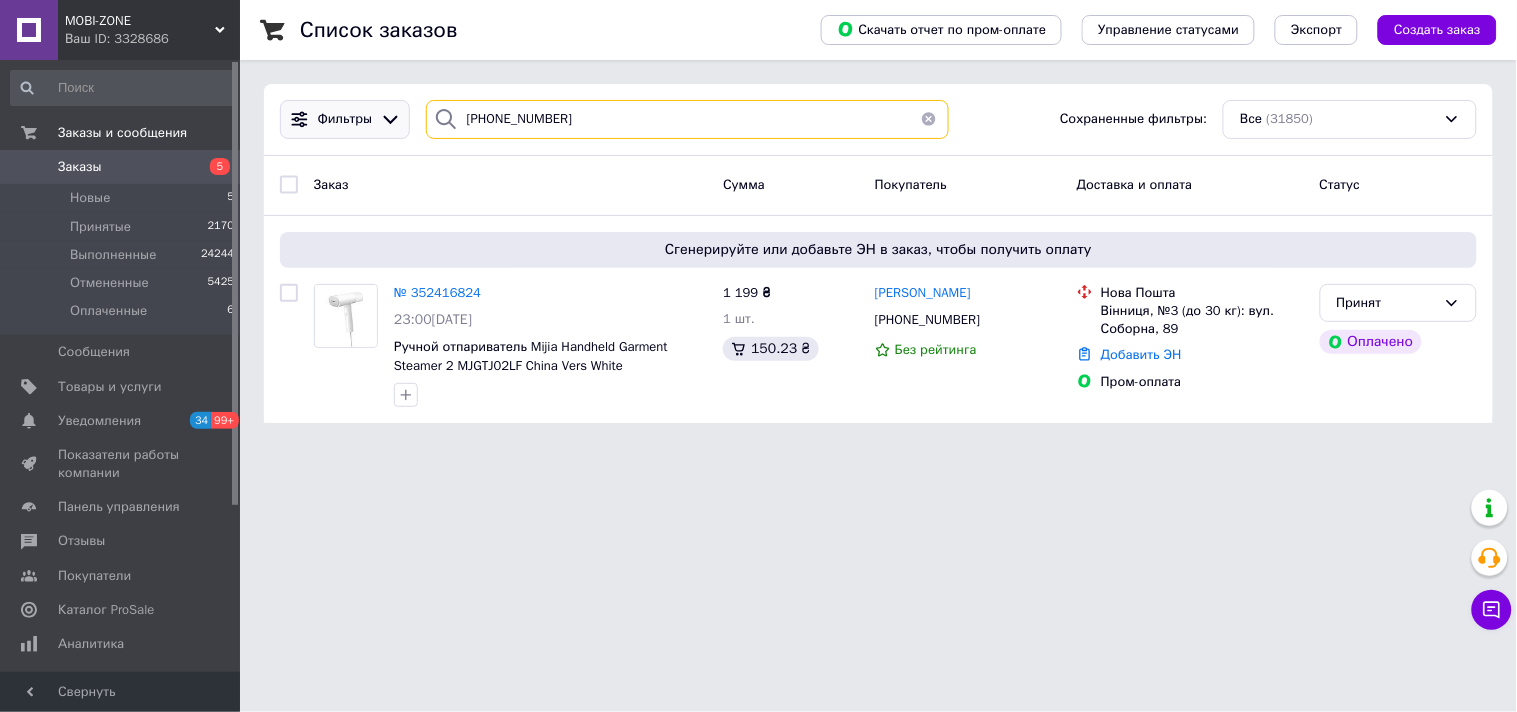 drag, startPoint x: 571, startPoint y: 125, endPoint x: 397, endPoint y: 116, distance: 174.2326 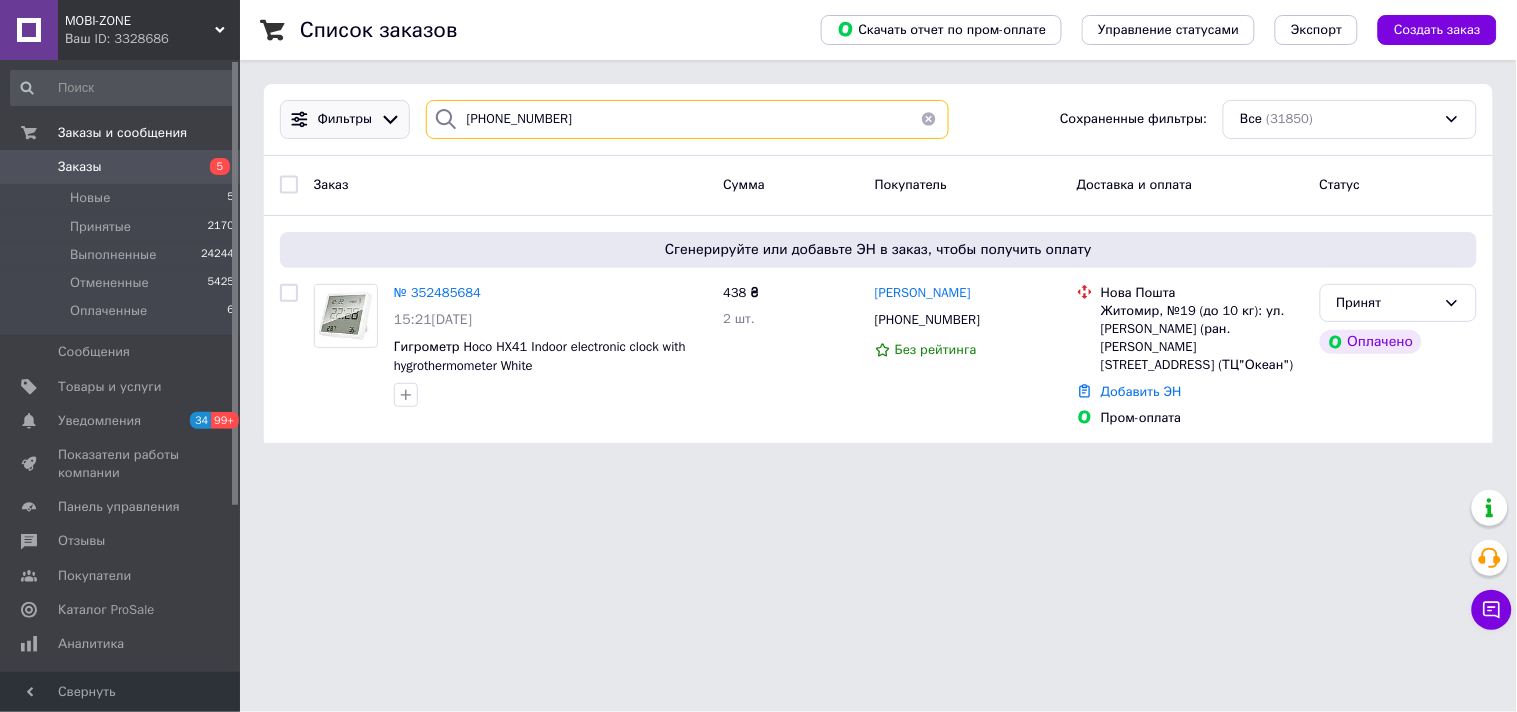drag, startPoint x: 546, startPoint y: 117, endPoint x: 405, endPoint y: 123, distance: 141.12761 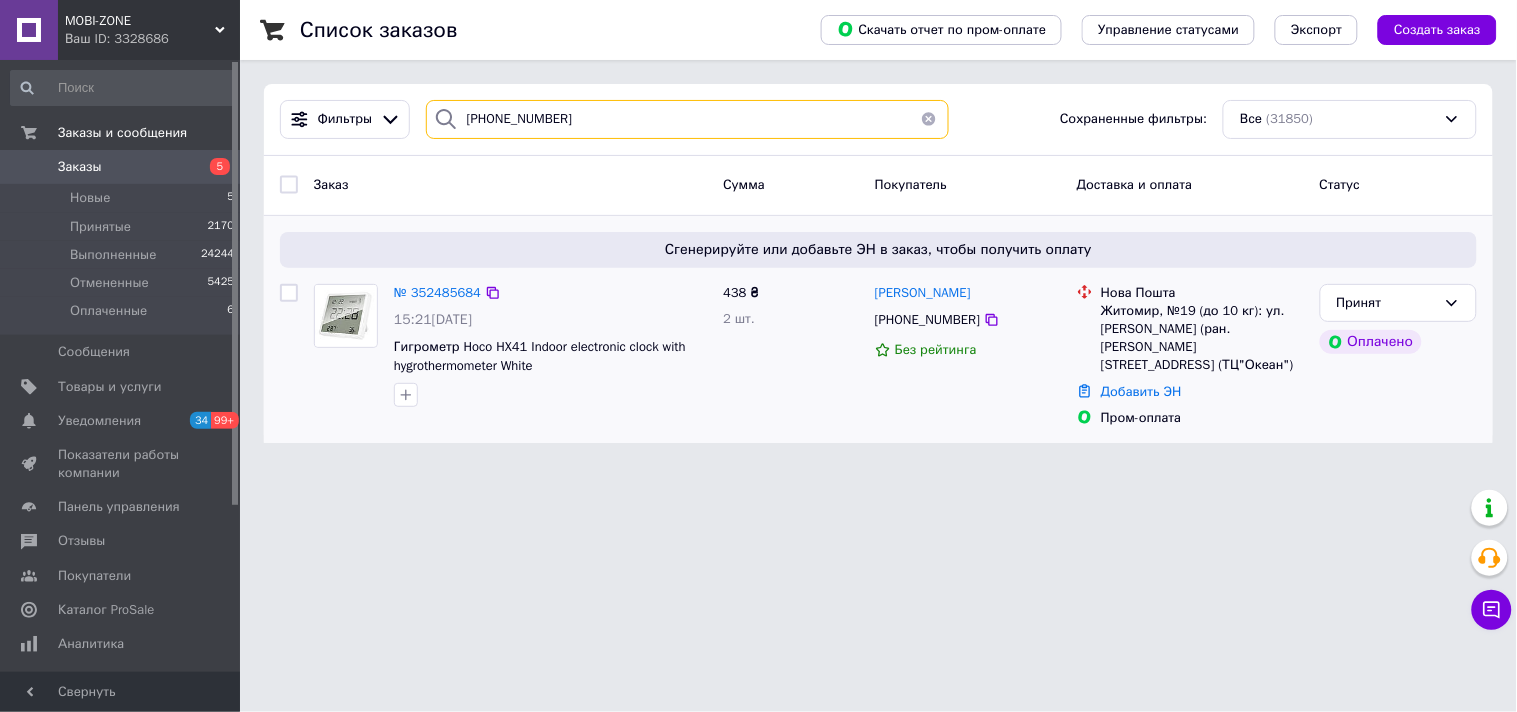 paste on "7)[PHONE_NUMBER]" 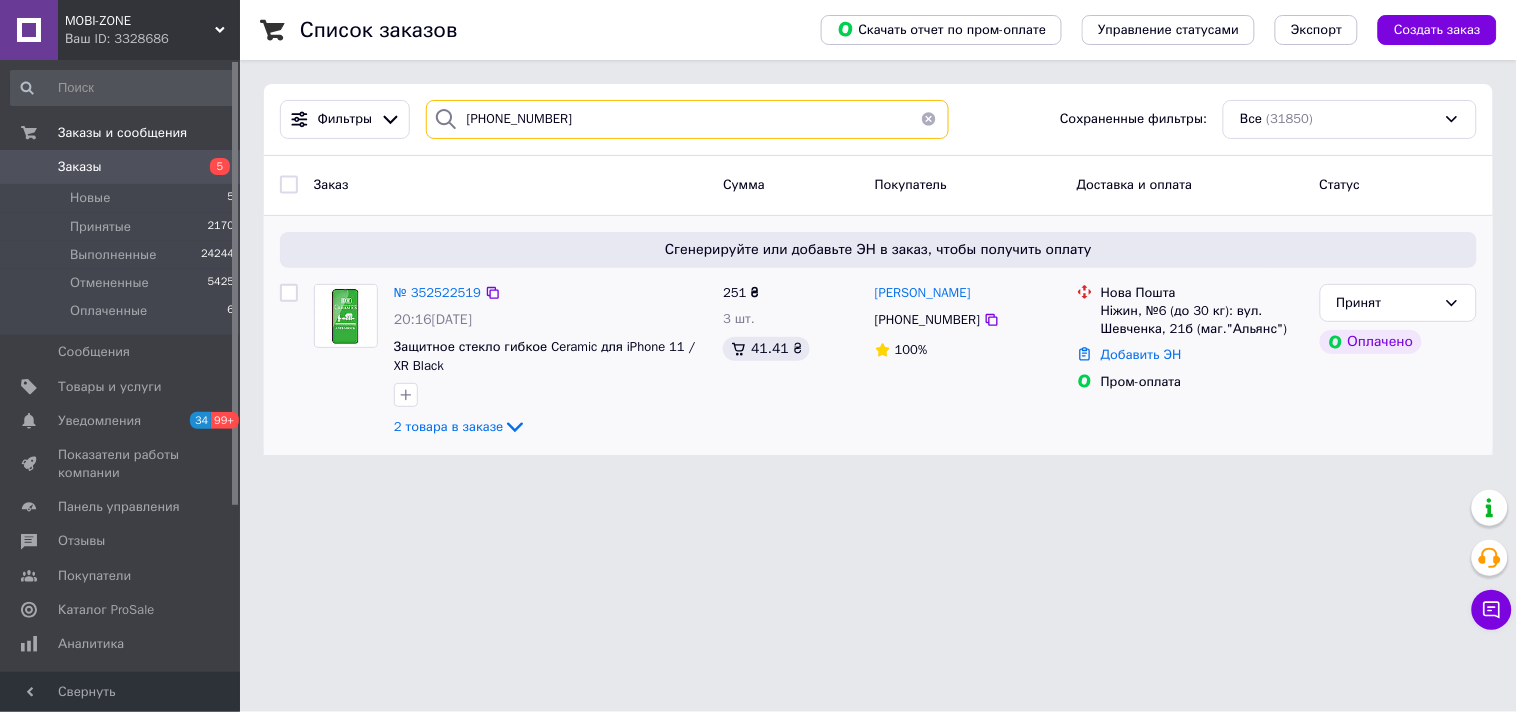 paste on "67)[PHONE_NUMBER]" 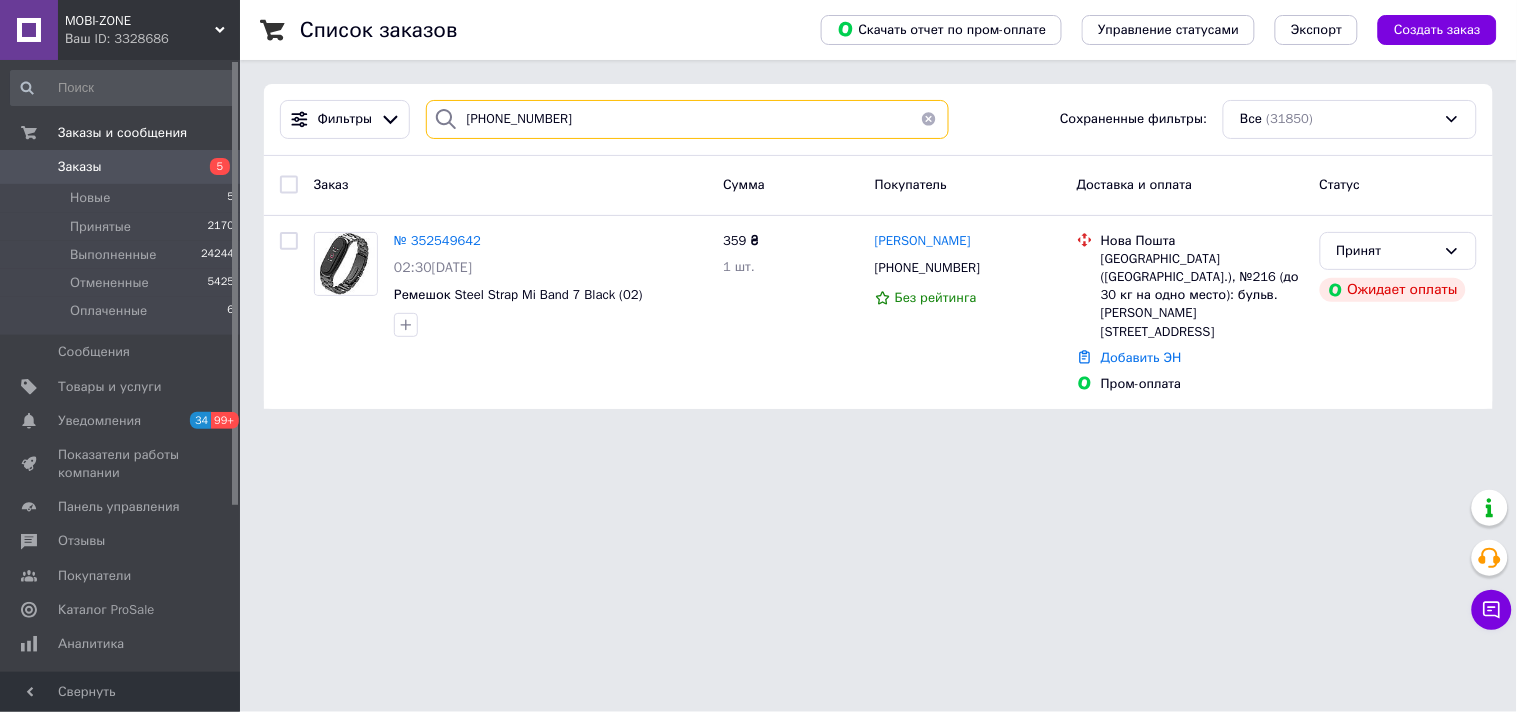 paste on "3)[PHONE_NUMBER]" 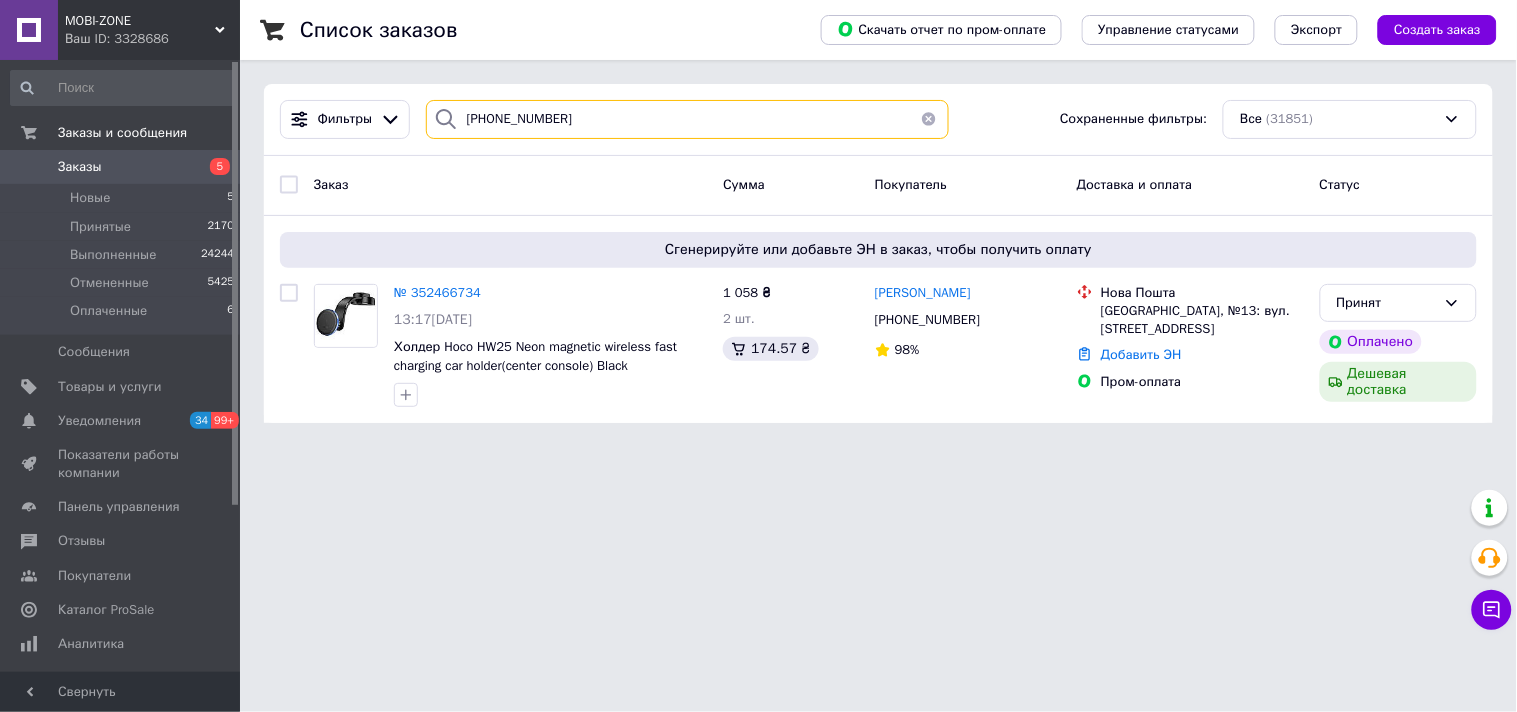 type on "[PHONE_NUMBER]" 